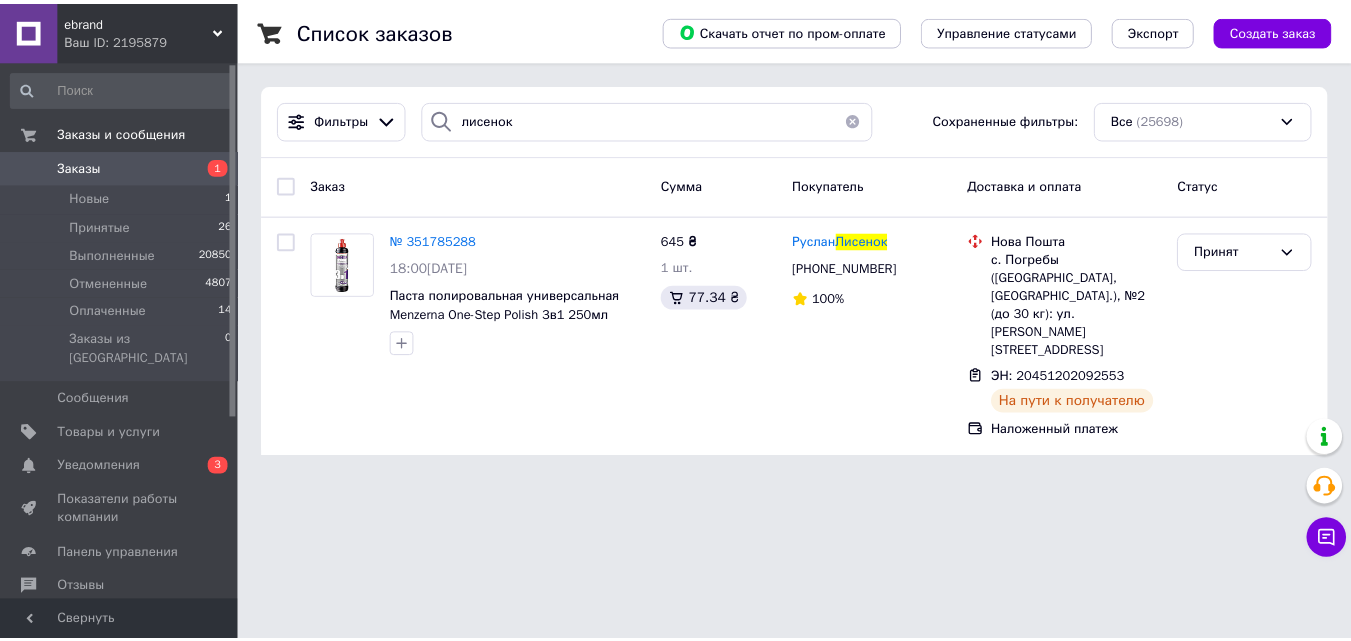 scroll, scrollTop: 0, scrollLeft: 0, axis: both 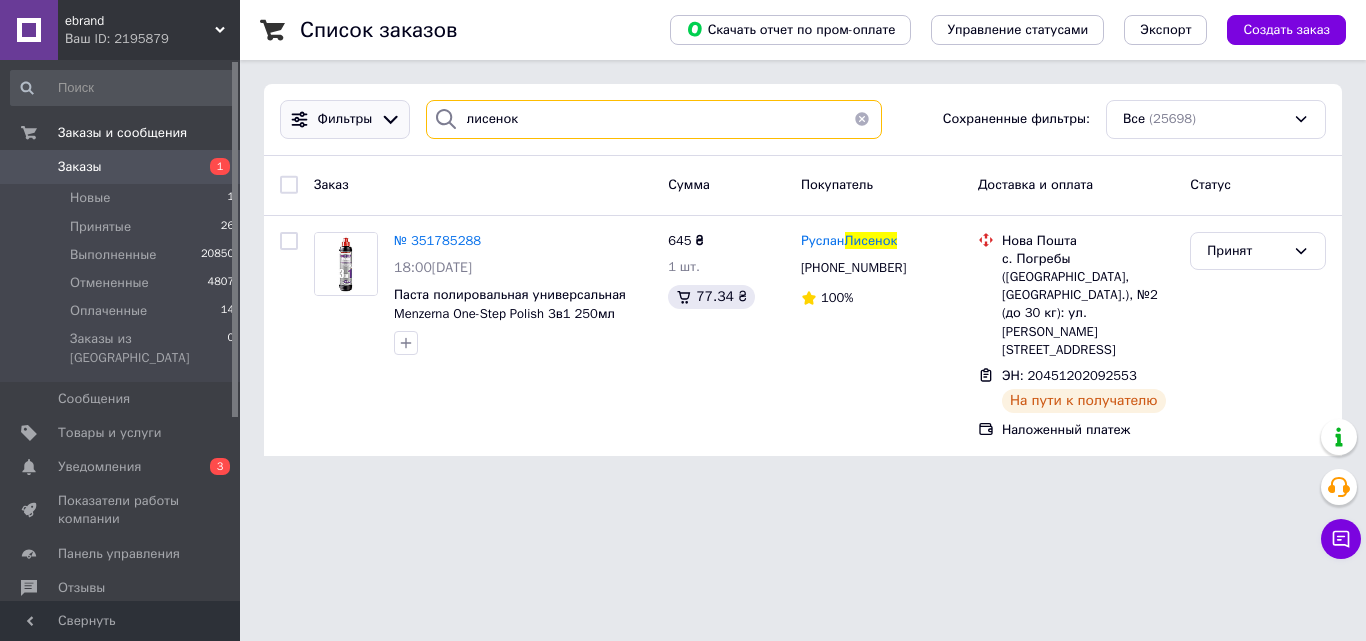 drag, startPoint x: 575, startPoint y: 127, endPoint x: 395, endPoint y: 105, distance: 181.33946 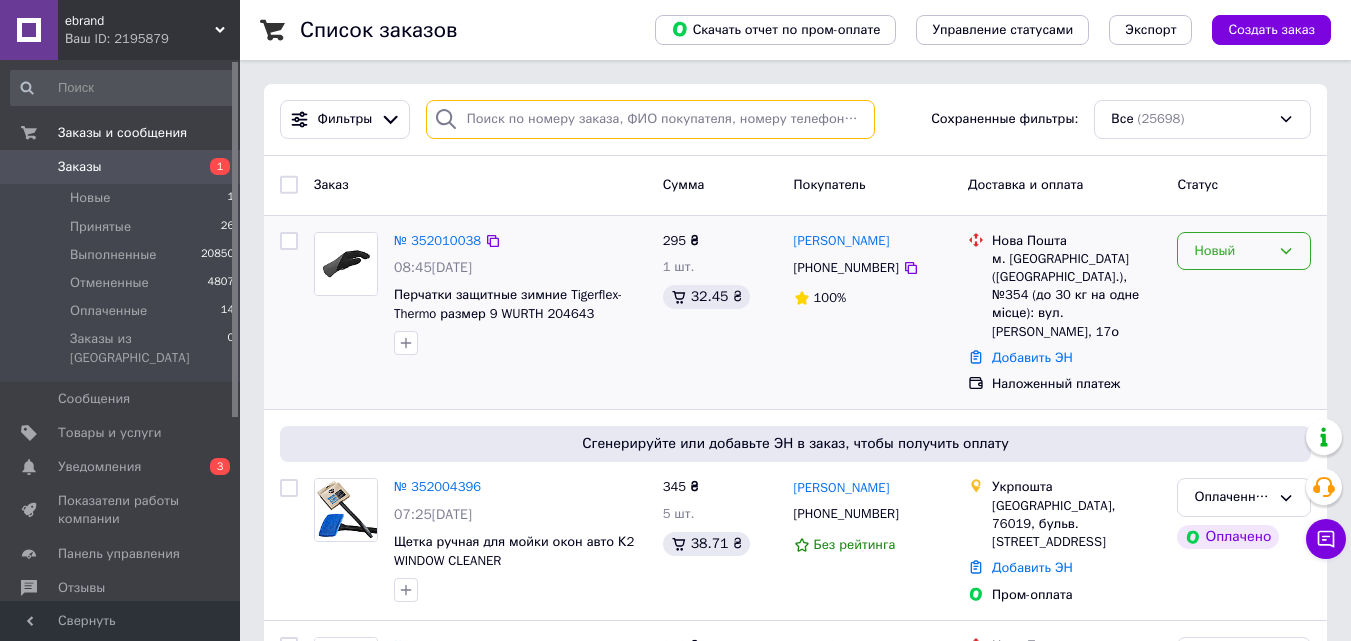 type 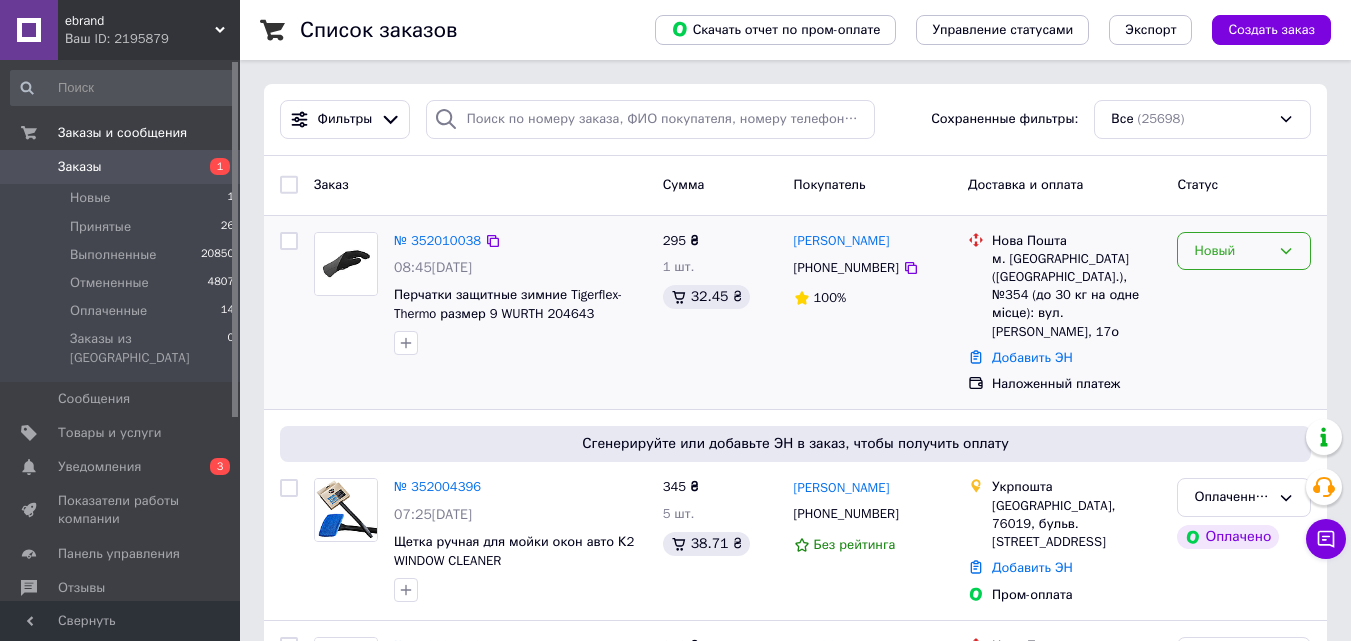 click 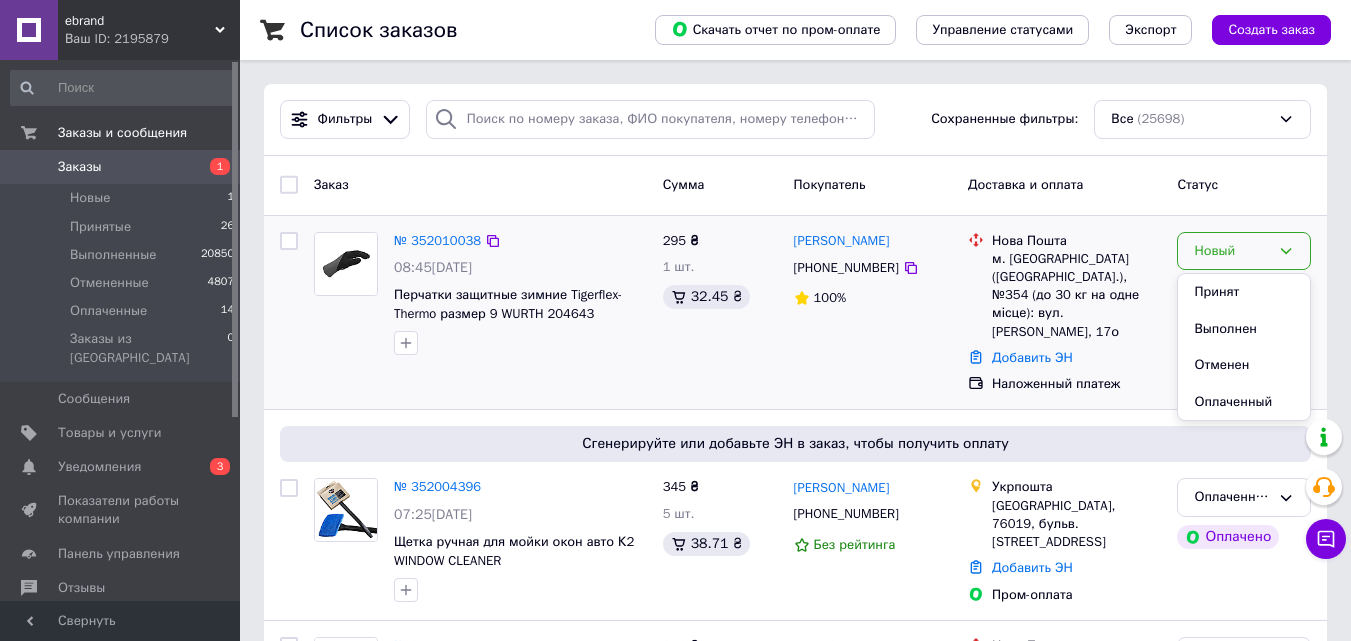 drag, startPoint x: 1251, startPoint y: 295, endPoint x: 1131, endPoint y: 274, distance: 121.82365 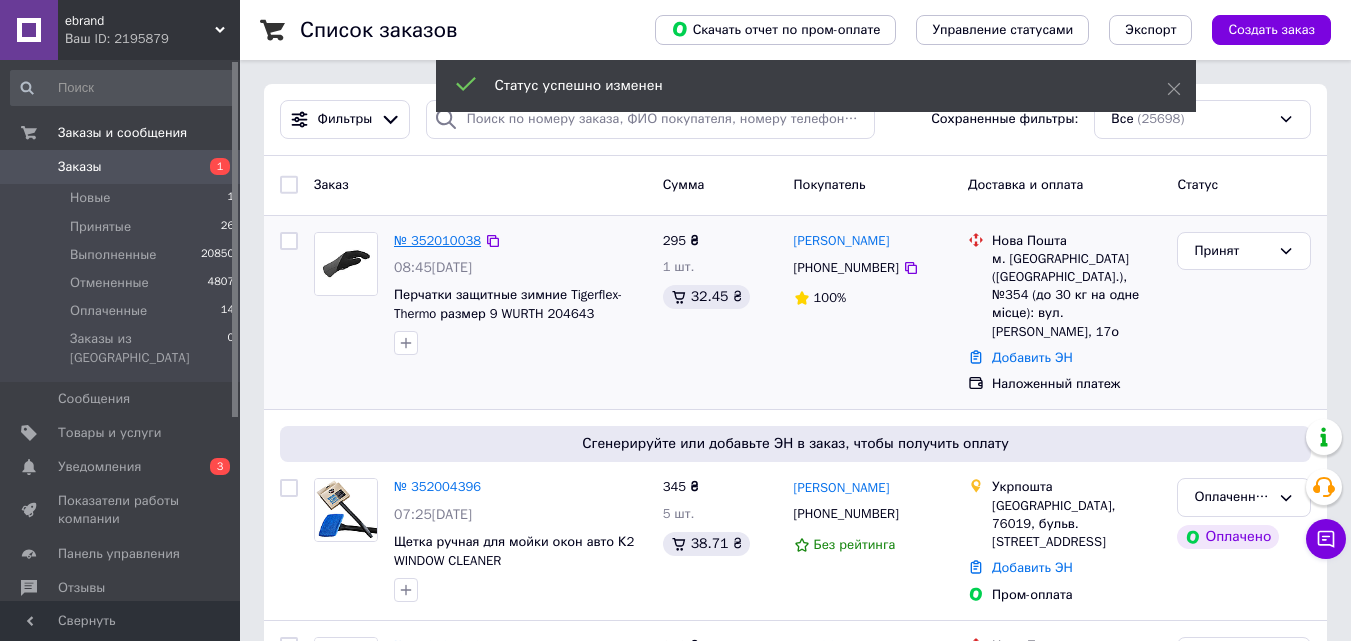click on "№ 352010038" at bounding box center [437, 240] 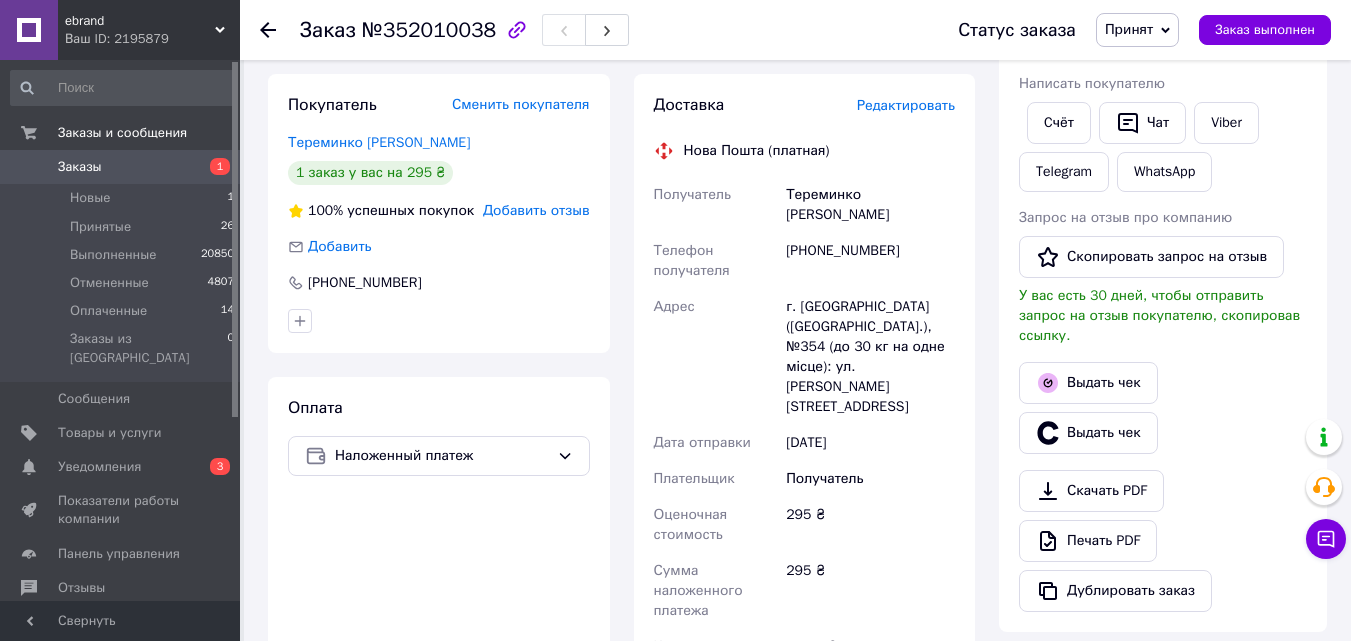 scroll, scrollTop: 600, scrollLeft: 0, axis: vertical 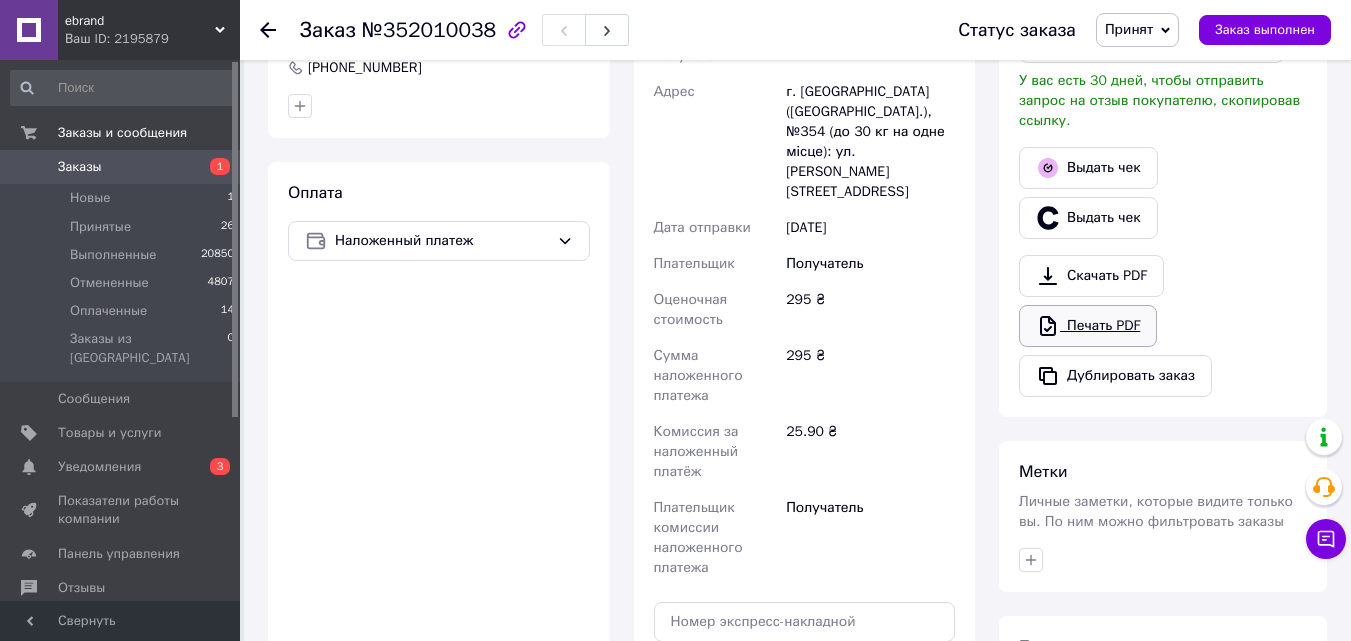 click on "Печать PDF" at bounding box center (1088, 326) 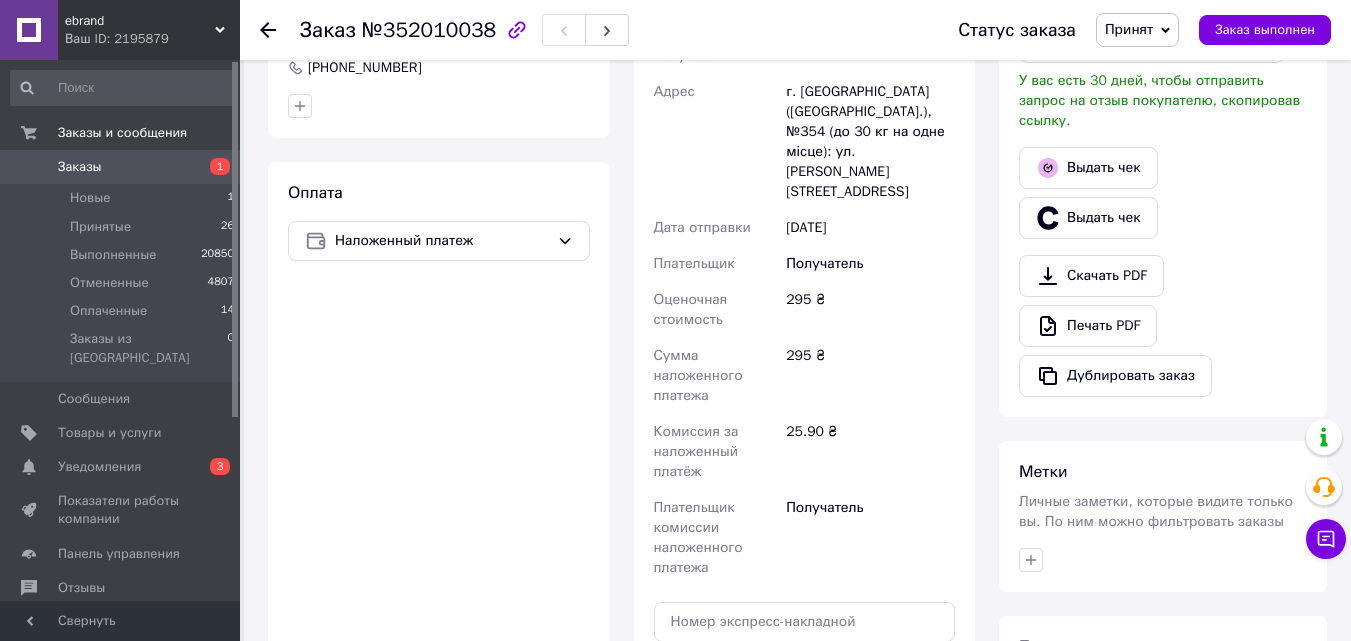 click 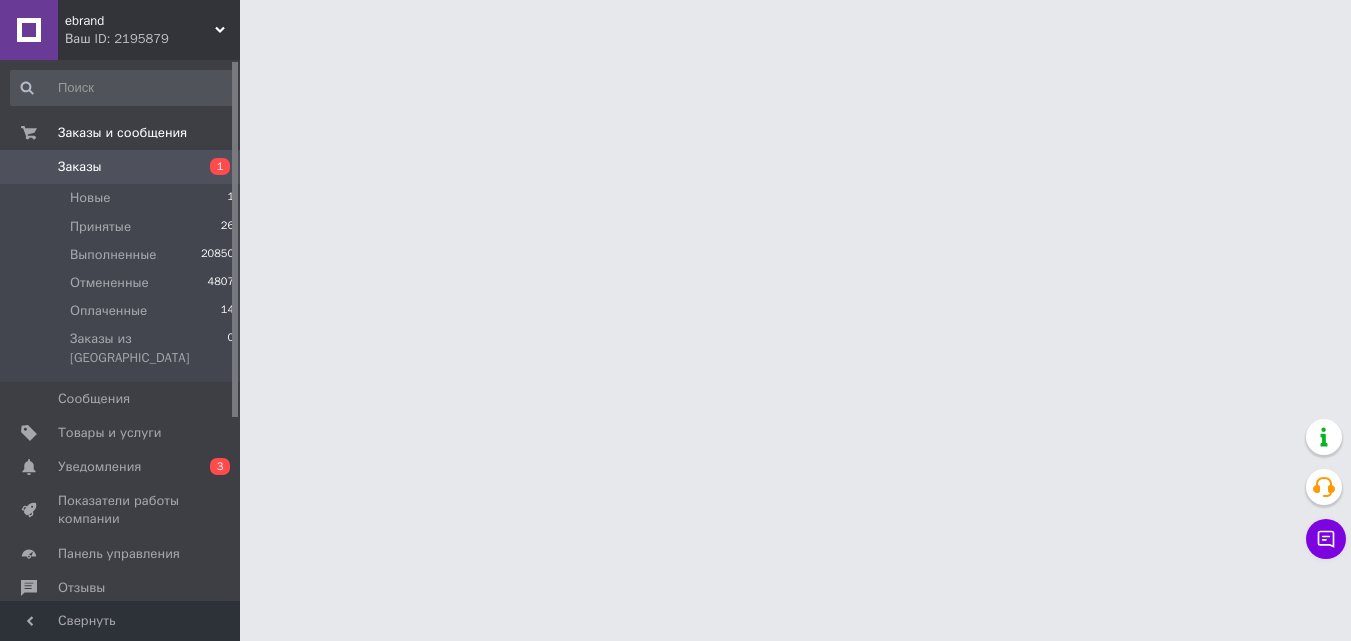 scroll, scrollTop: 0, scrollLeft: 0, axis: both 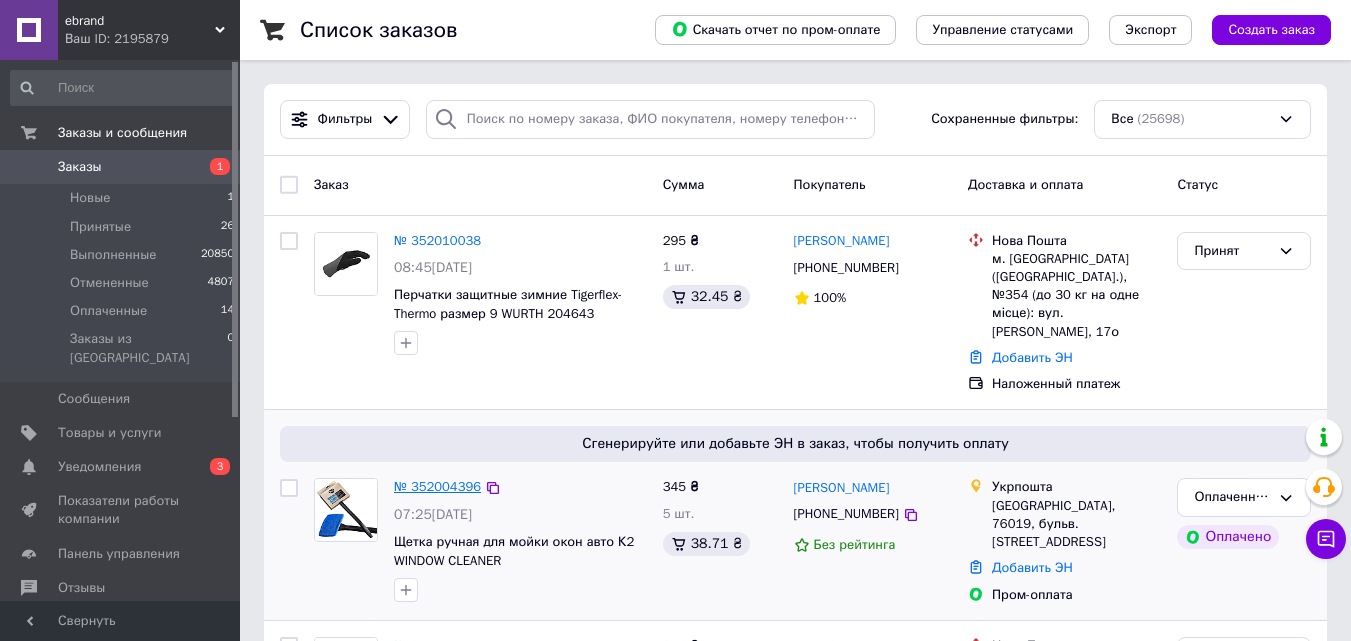 click on "№ 352004396" at bounding box center [437, 486] 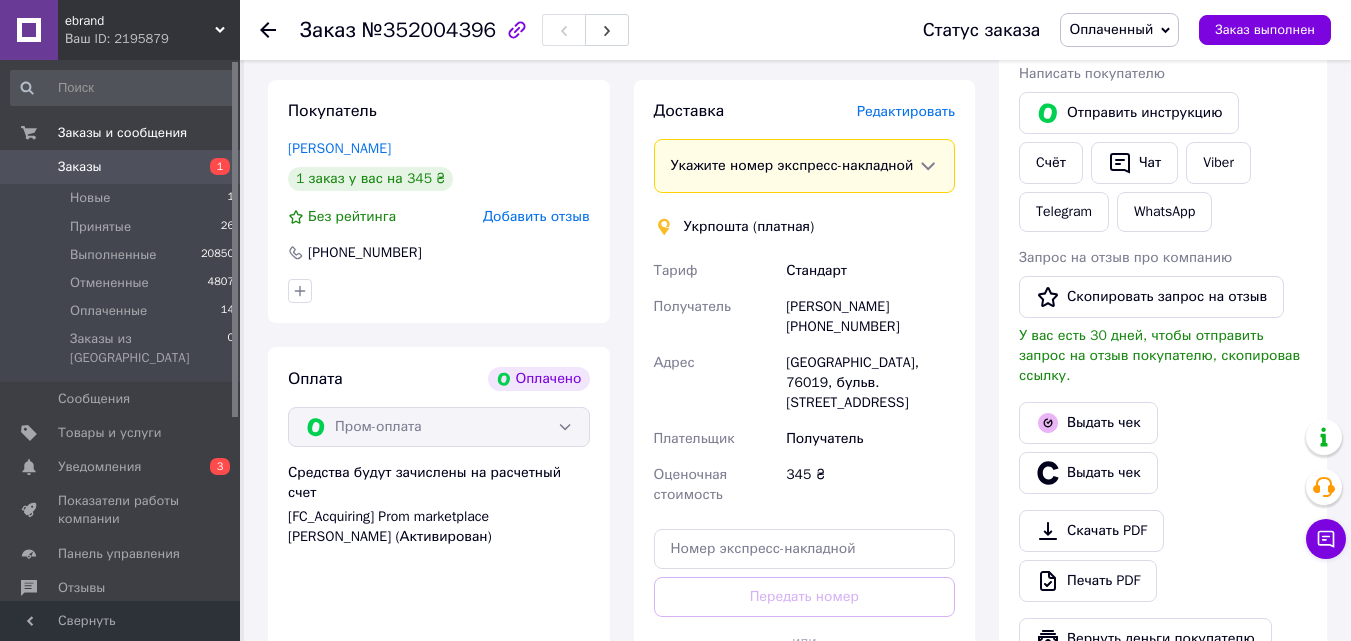 scroll, scrollTop: 1100, scrollLeft: 0, axis: vertical 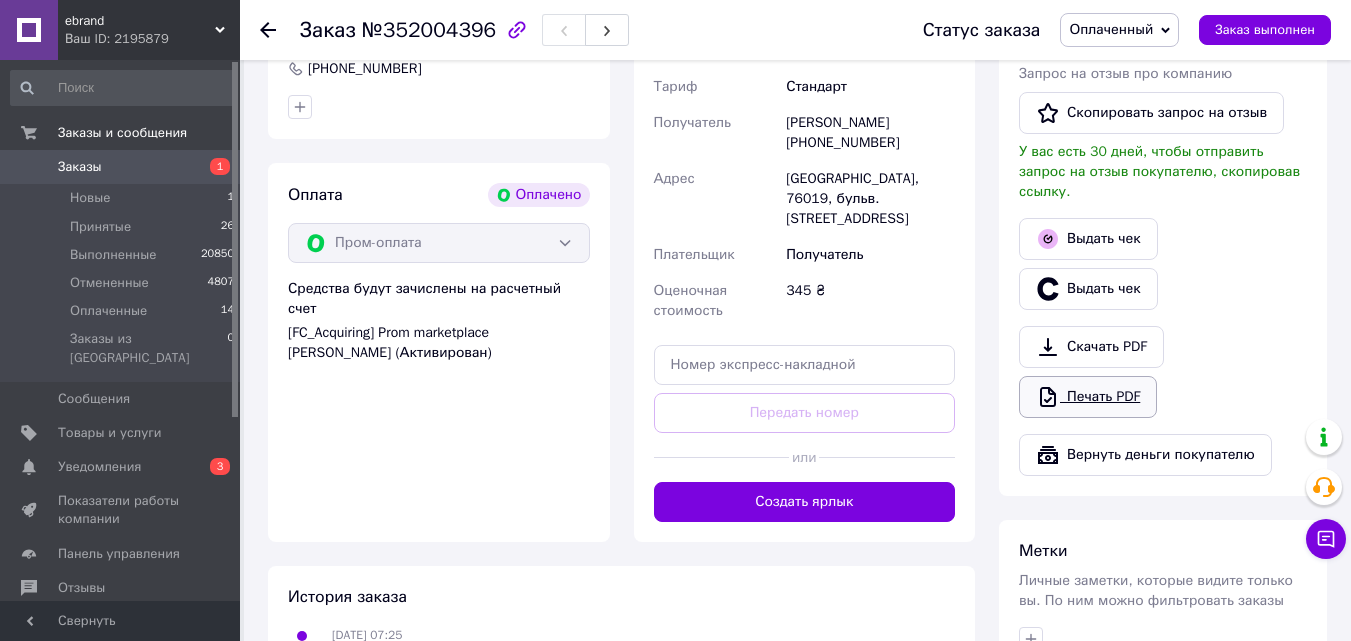 click on "Печать PDF" at bounding box center (1088, 397) 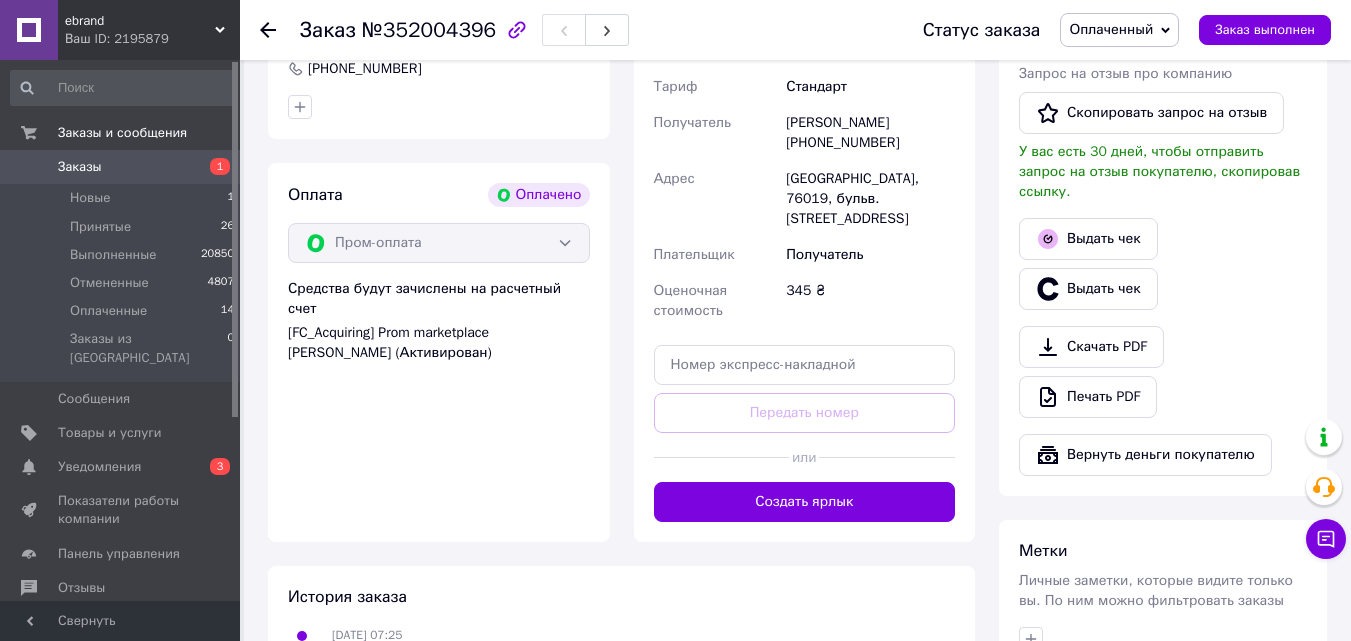 click 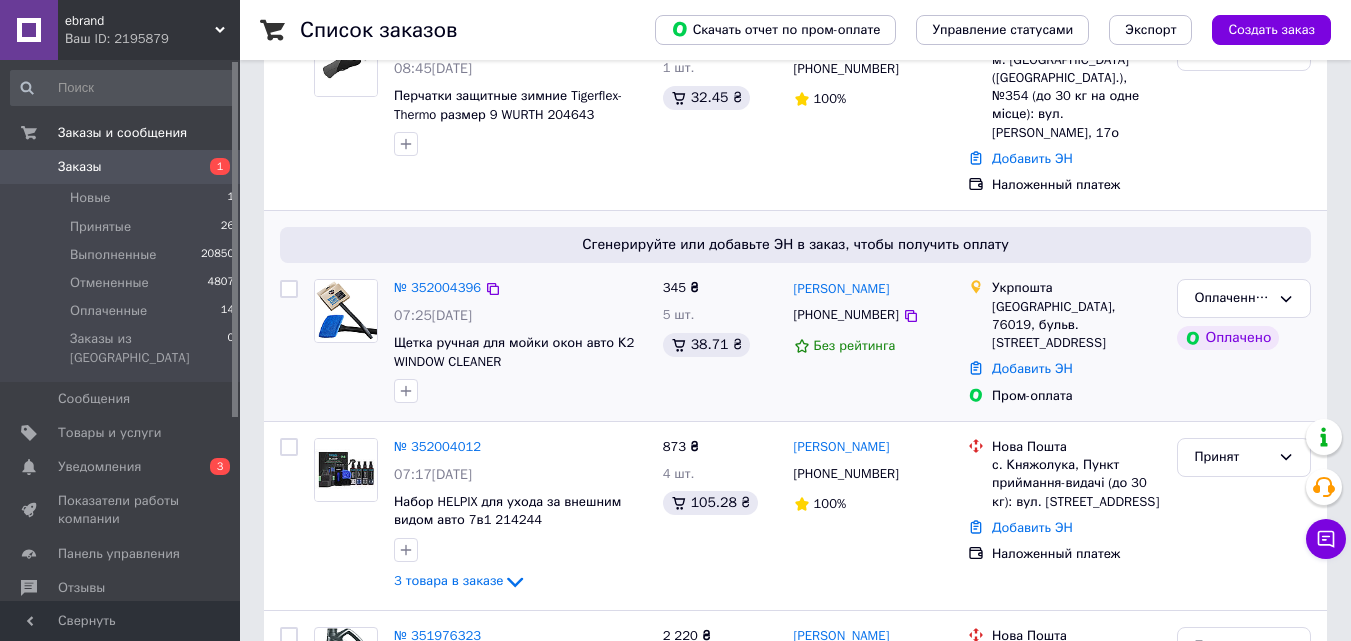scroll, scrollTop: 200, scrollLeft: 0, axis: vertical 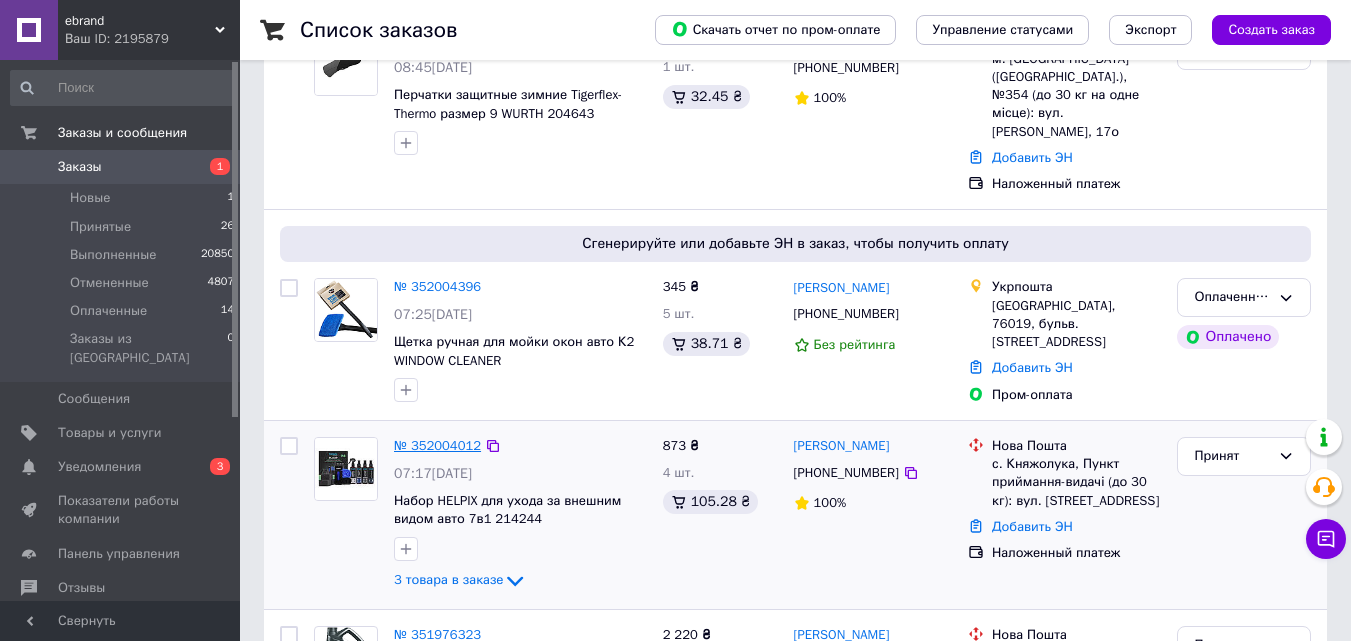 click on "№ 352004012" at bounding box center [437, 445] 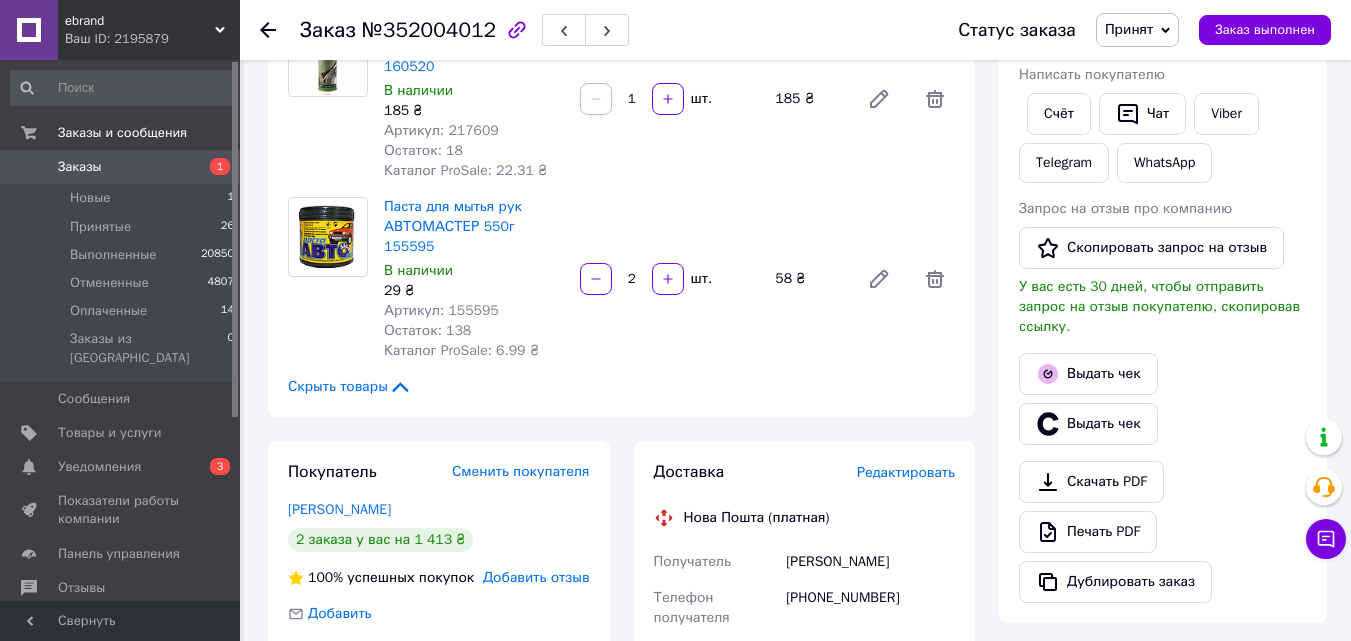 scroll, scrollTop: 500, scrollLeft: 0, axis: vertical 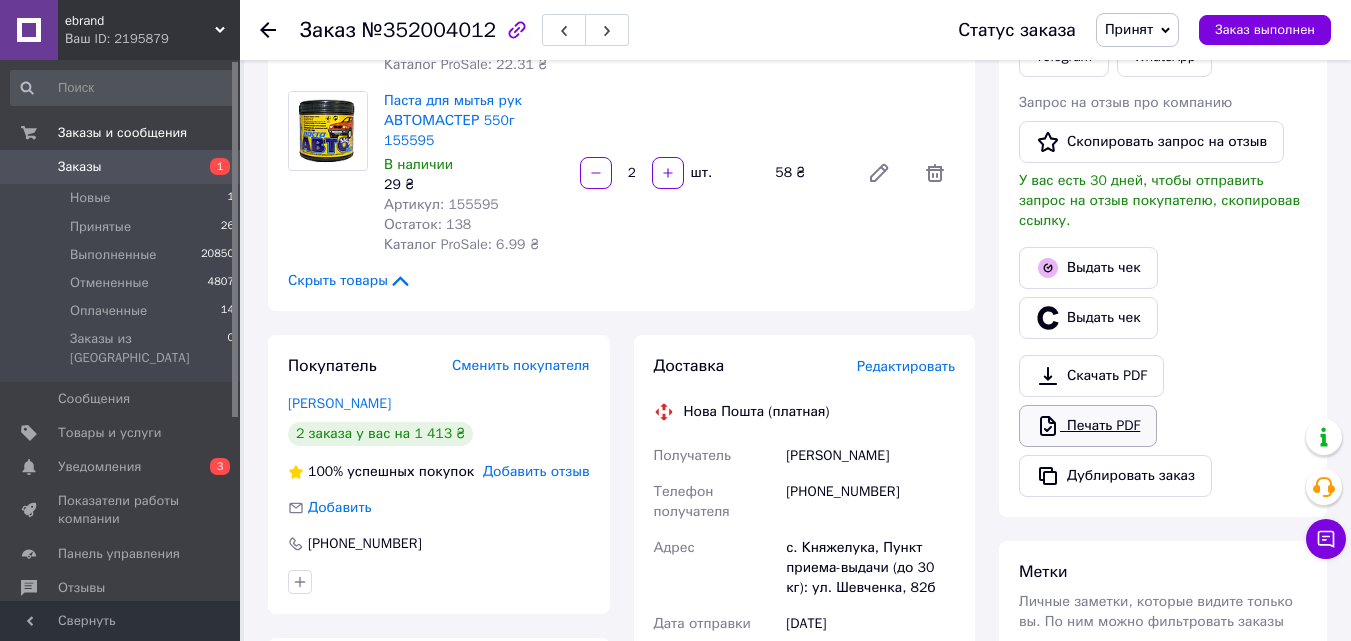 click on "Печать PDF" at bounding box center [1088, 426] 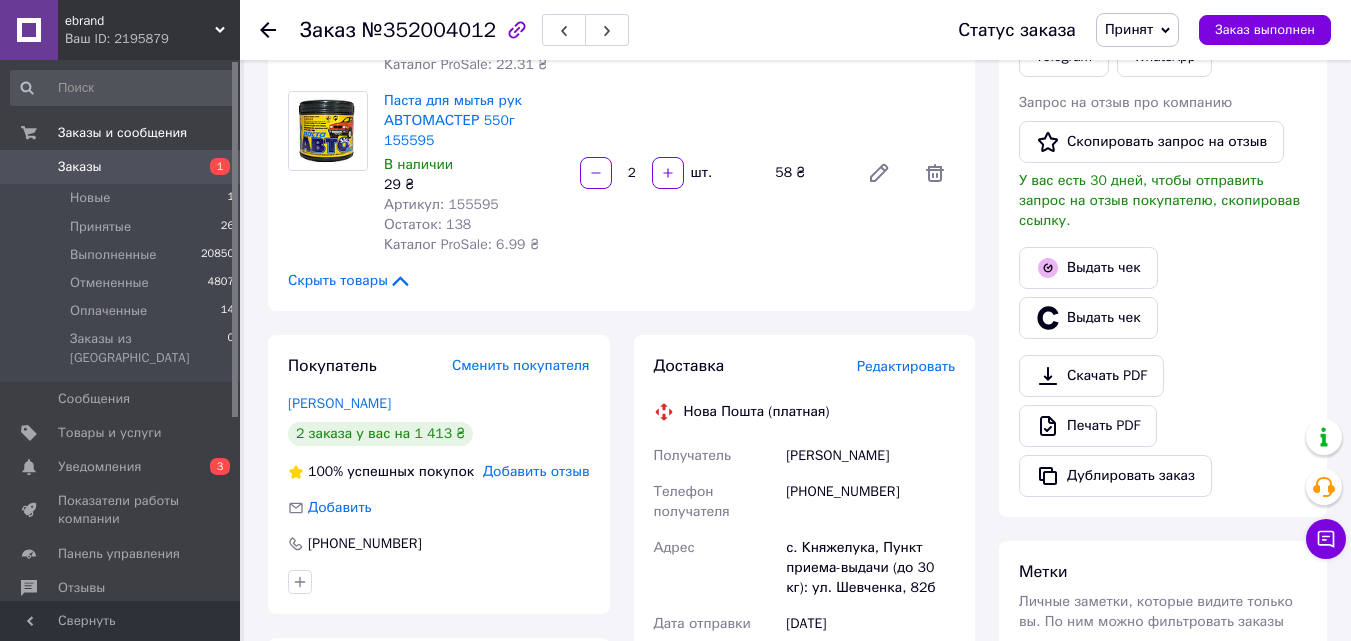 click 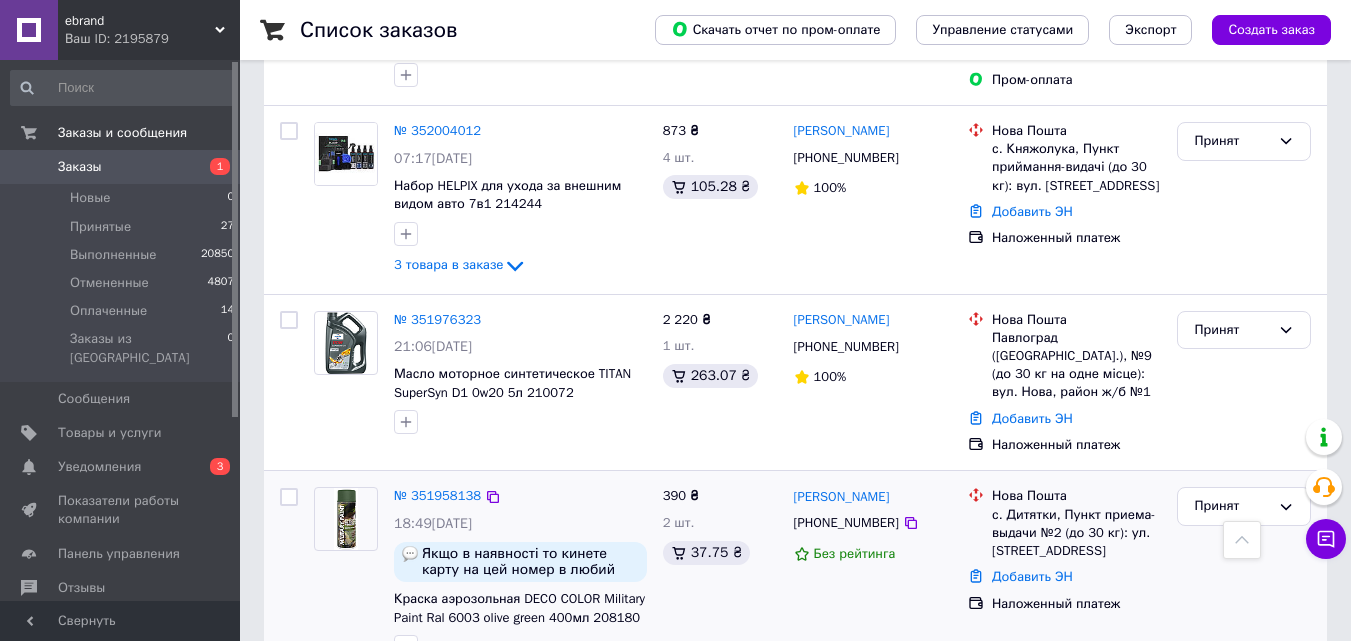 scroll, scrollTop: 500, scrollLeft: 0, axis: vertical 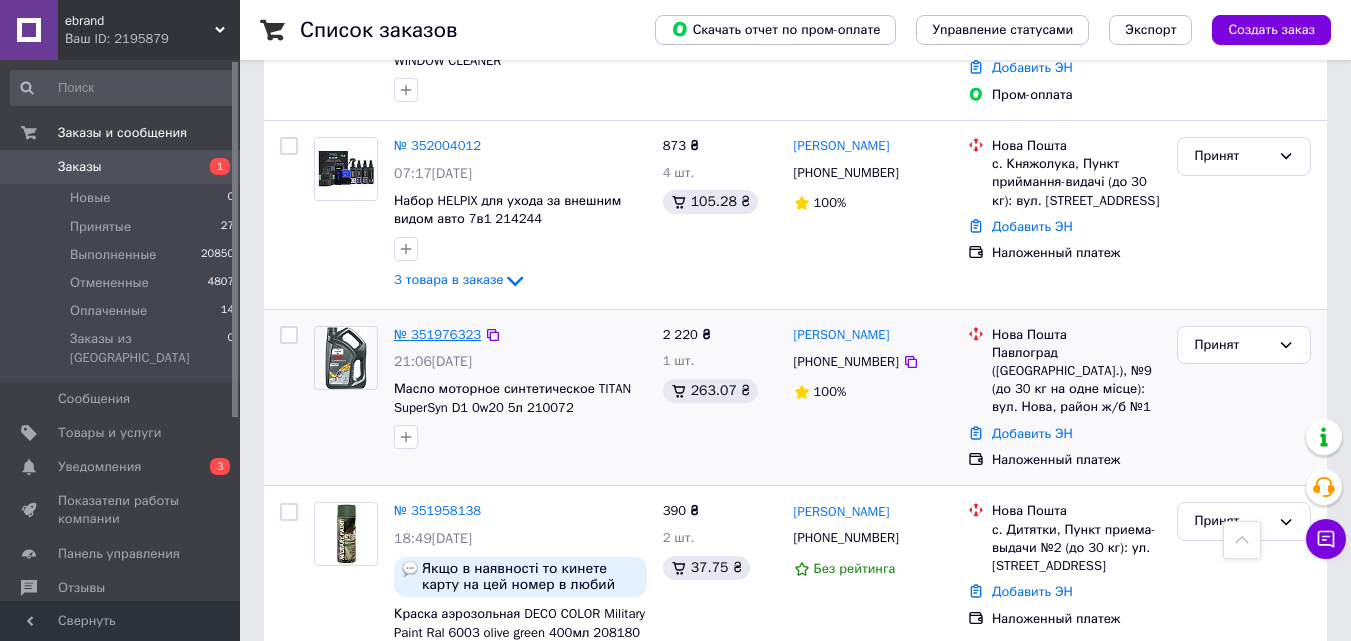 click on "№ 351976323" at bounding box center [437, 334] 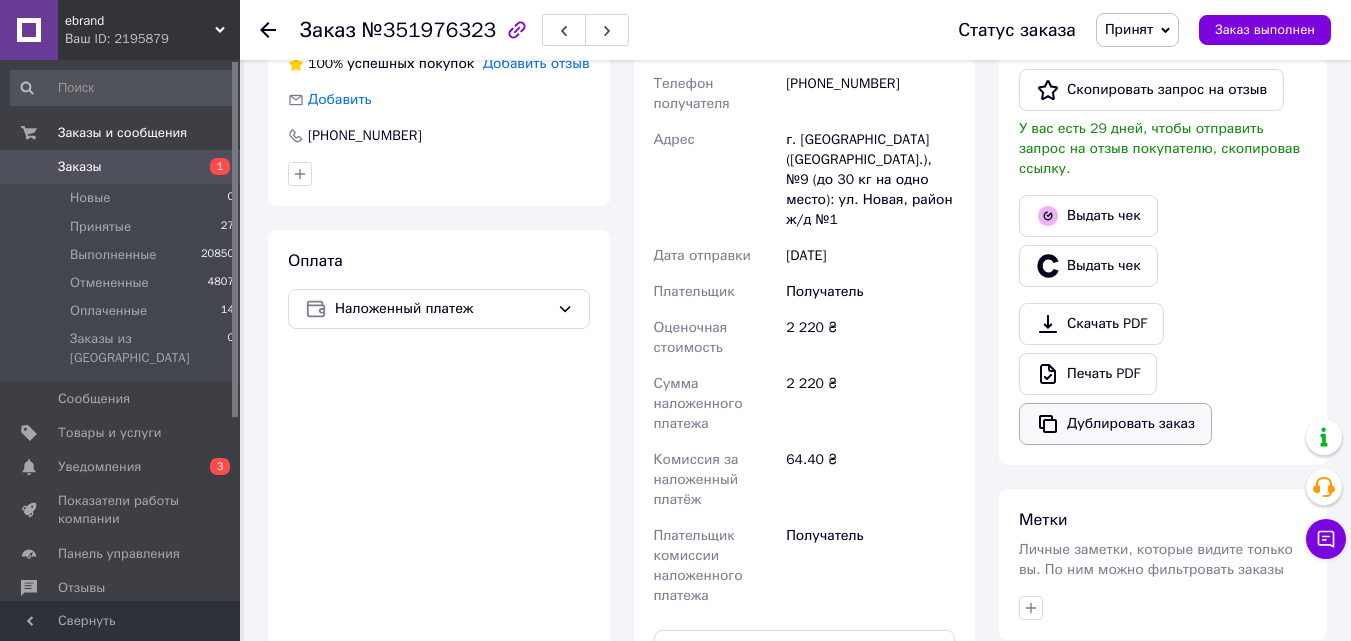 scroll, scrollTop: 500, scrollLeft: 0, axis: vertical 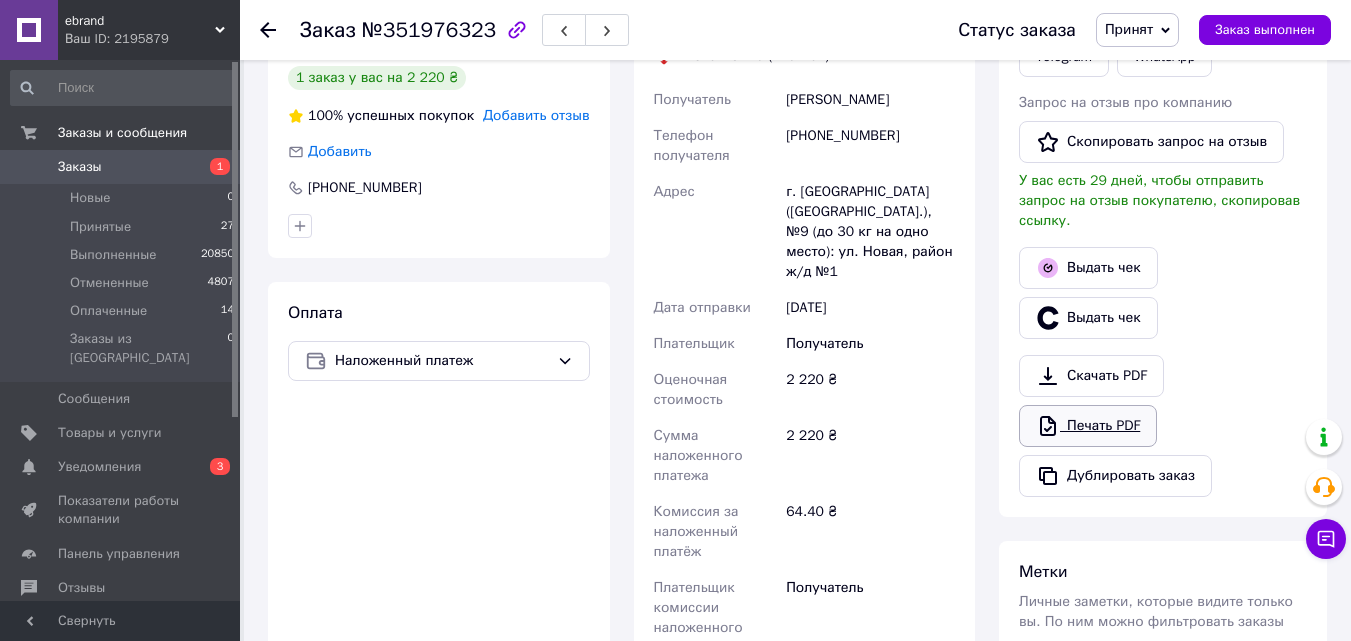 click on "Печать PDF" at bounding box center [1088, 426] 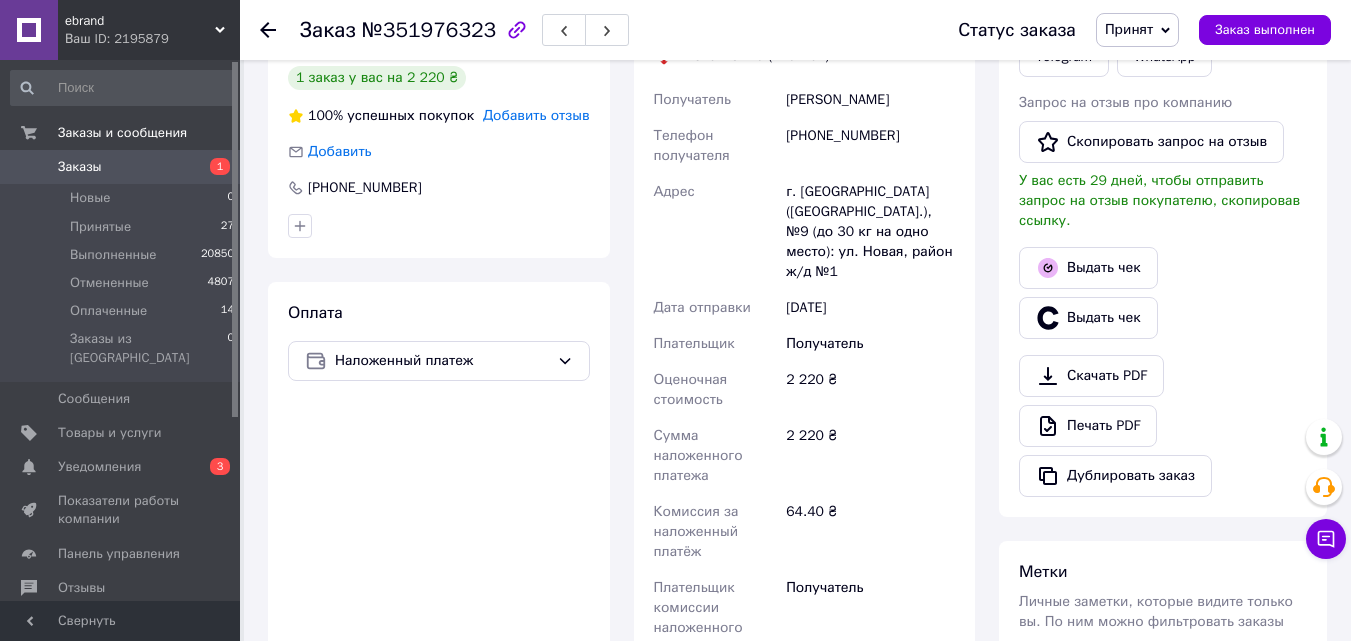 click 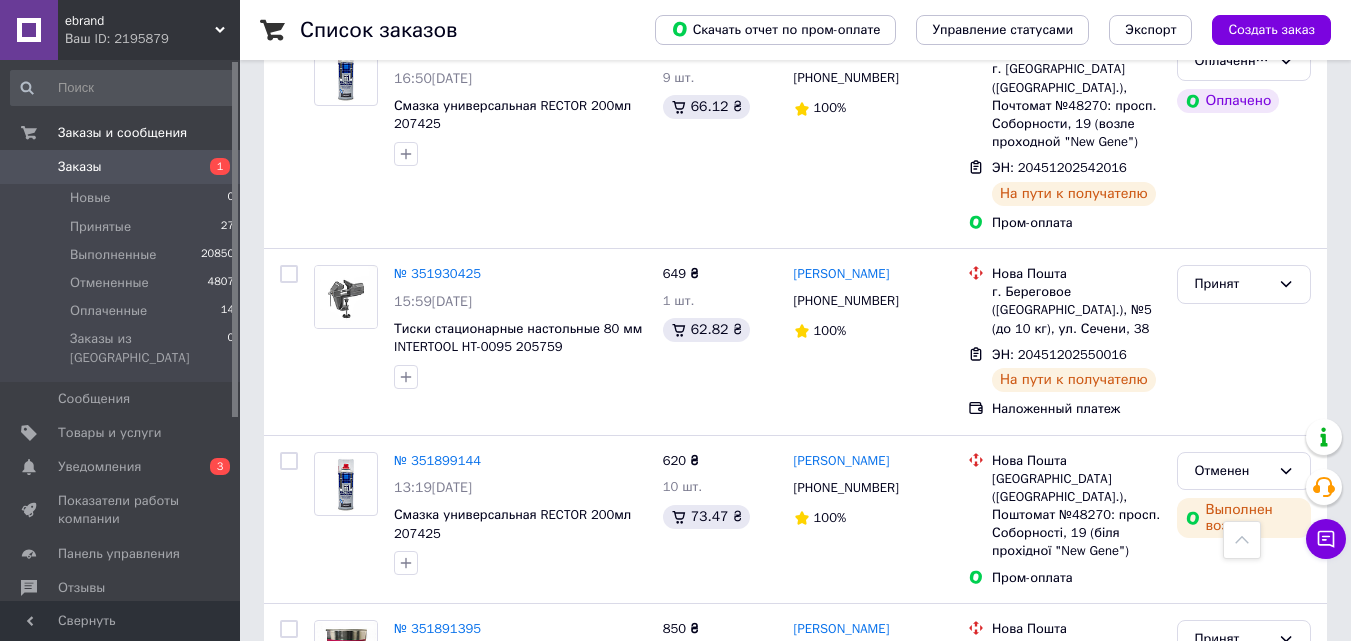 scroll, scrollTop: 1200, scrollLeft: 0, axis: vertical 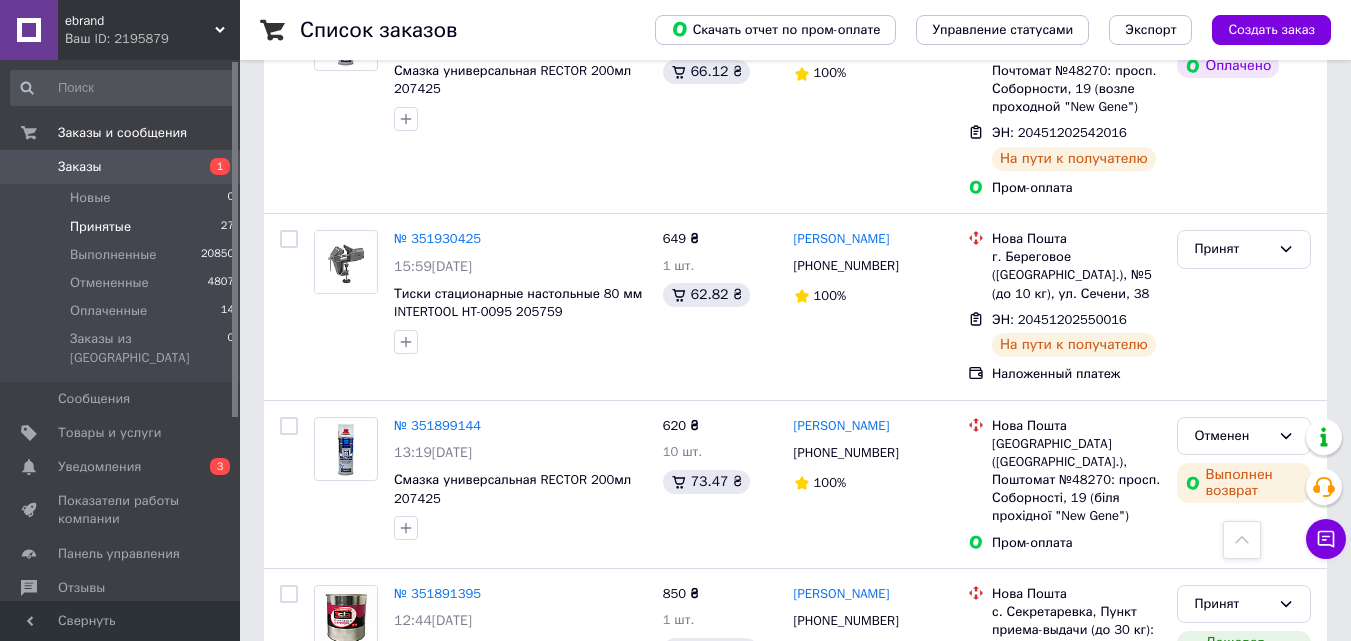 click on "Принятые" at bounding box center [100, 227] 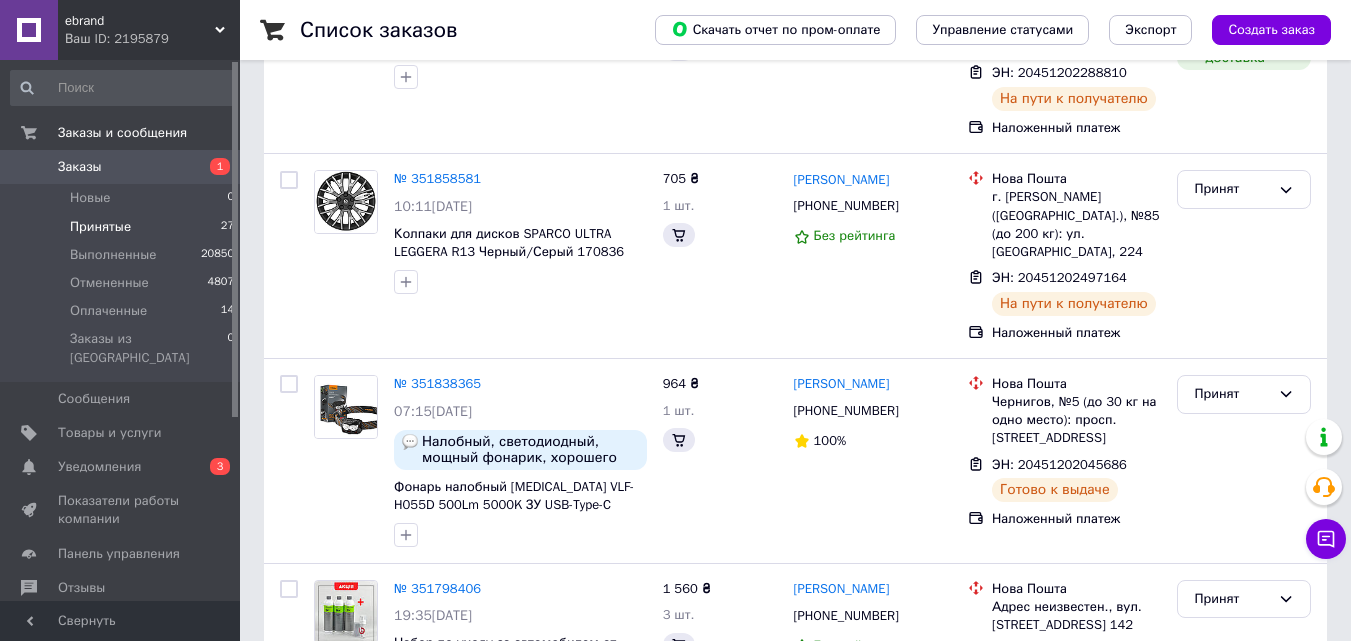 scroll, scrollTop: 0, scrollLeft: 0, axis: both 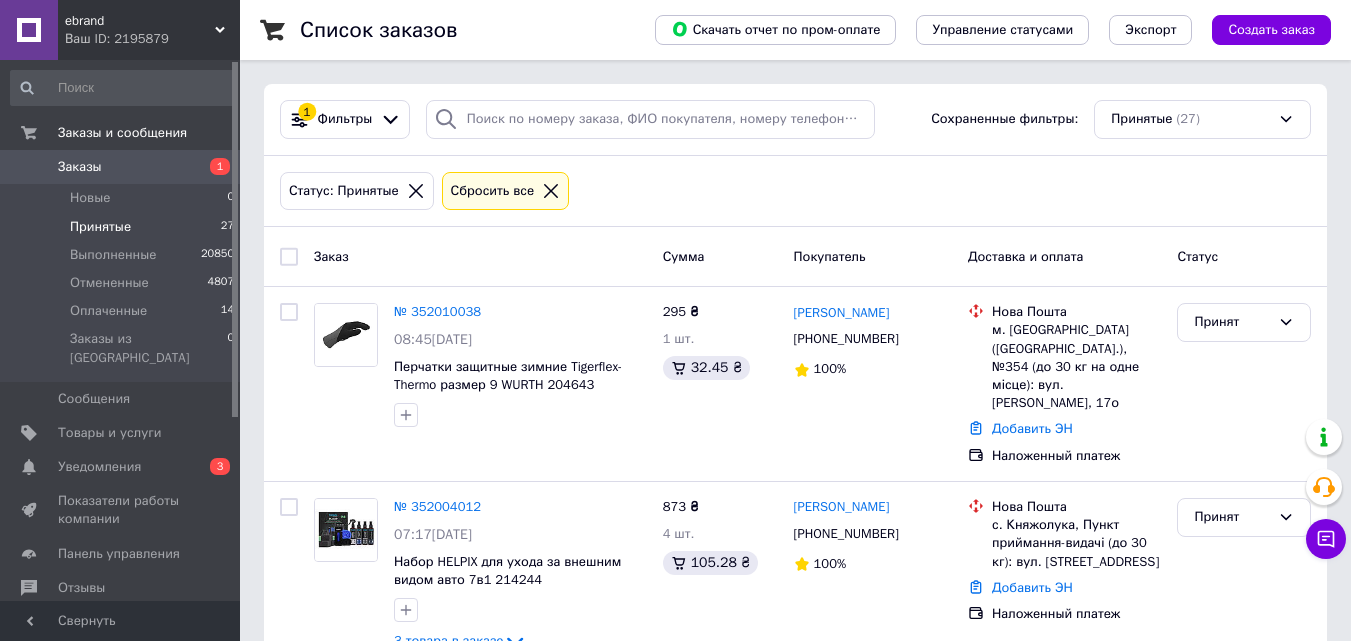 click 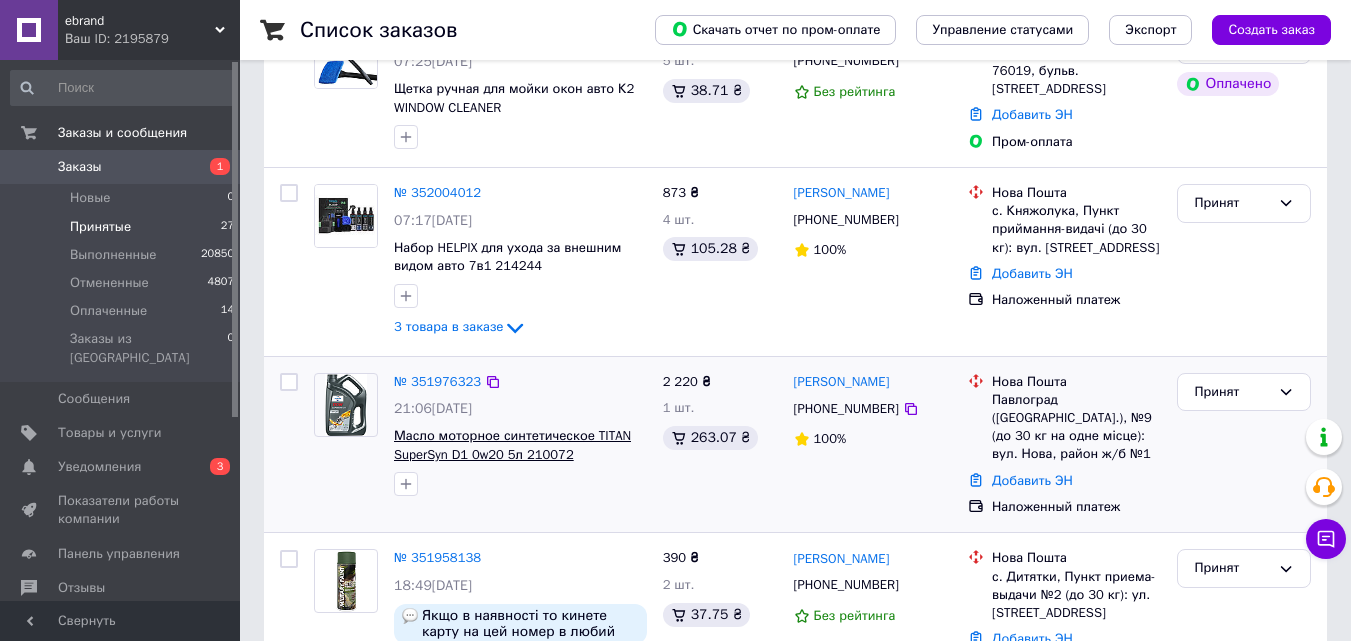 scroll, scrollTop: 500, scrollLeft: 0, axis: vertical 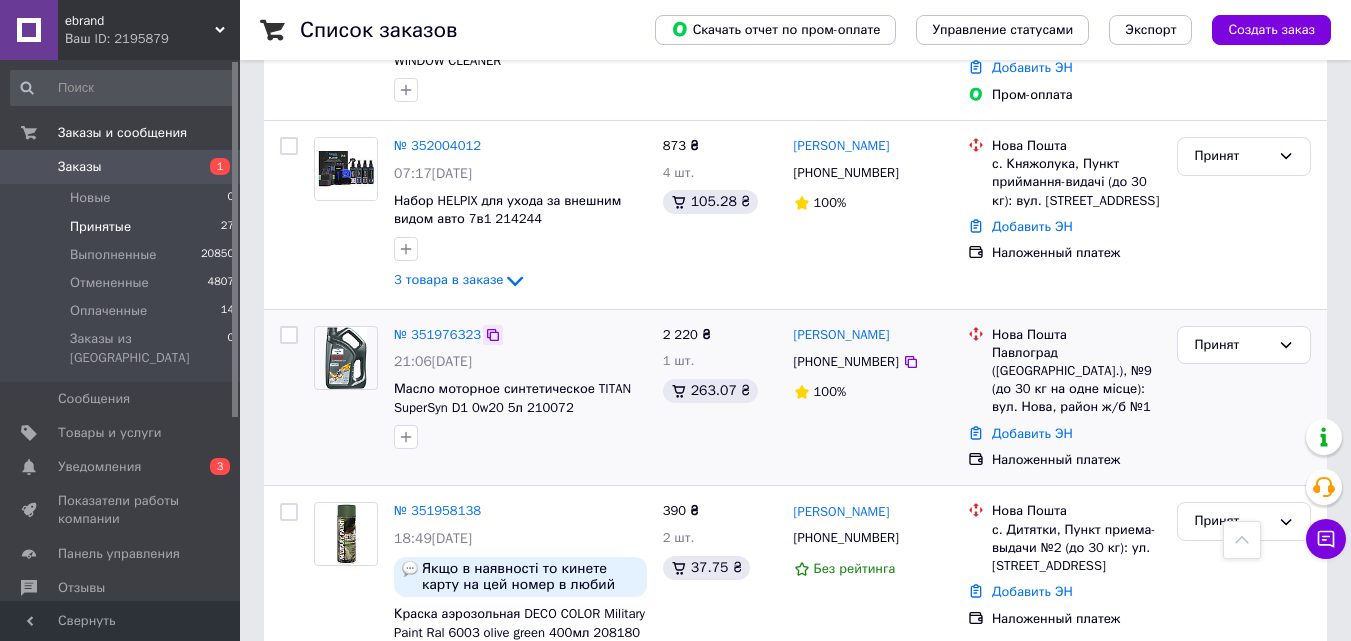 click 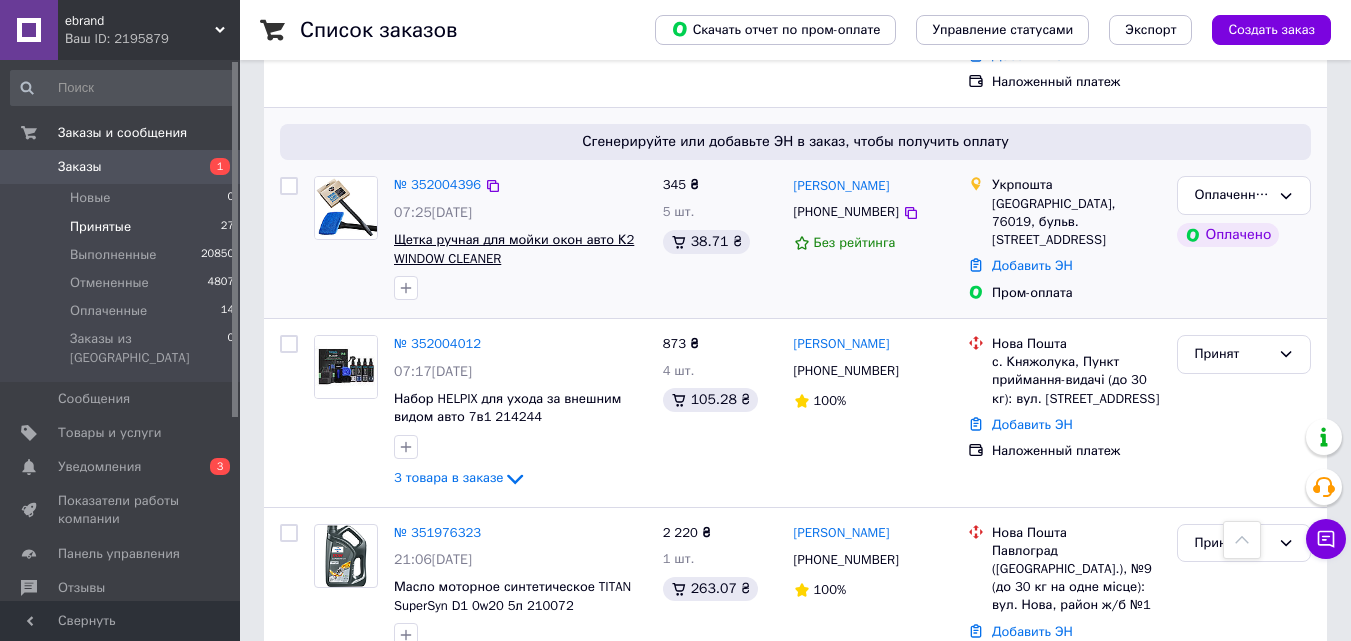 scroll, scrollTop: 300, scrollLeft: 0, axis: vertical 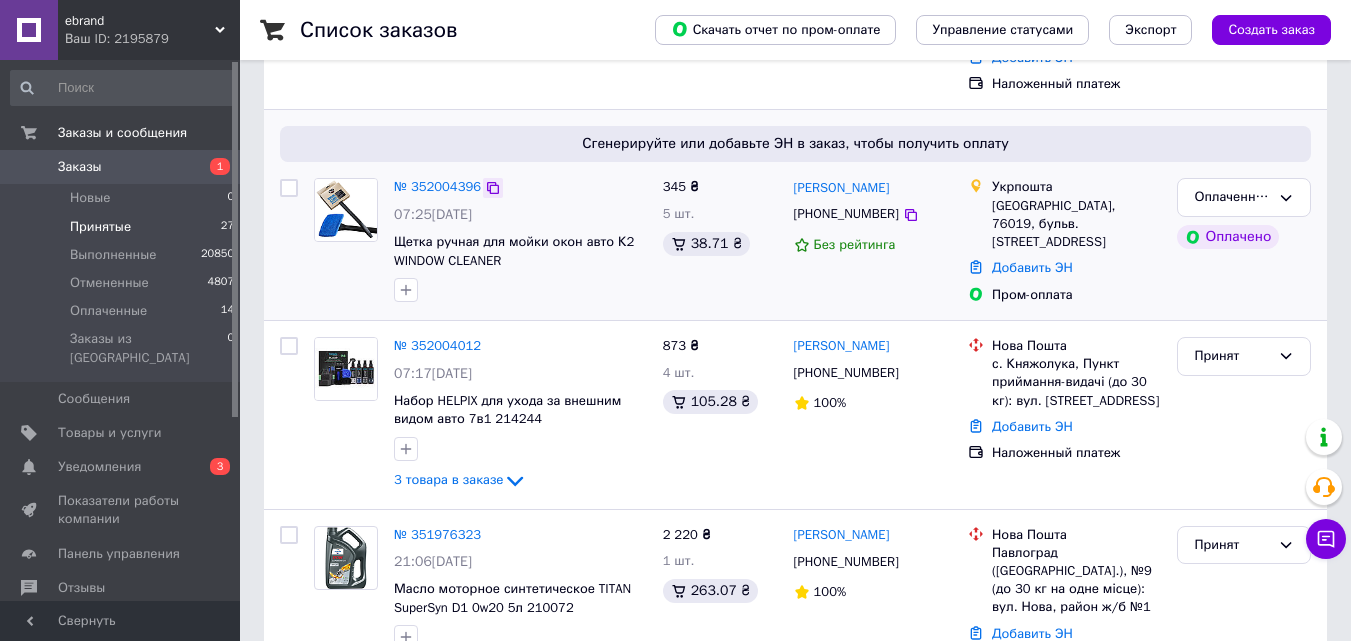 click 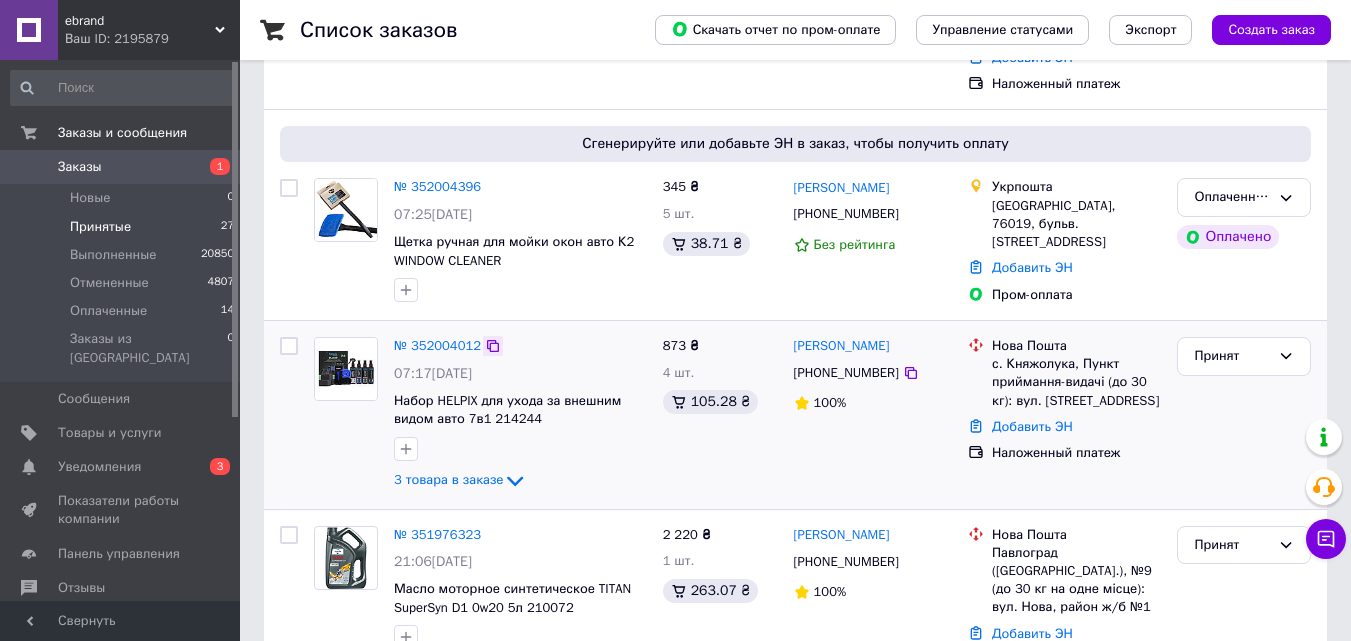 click 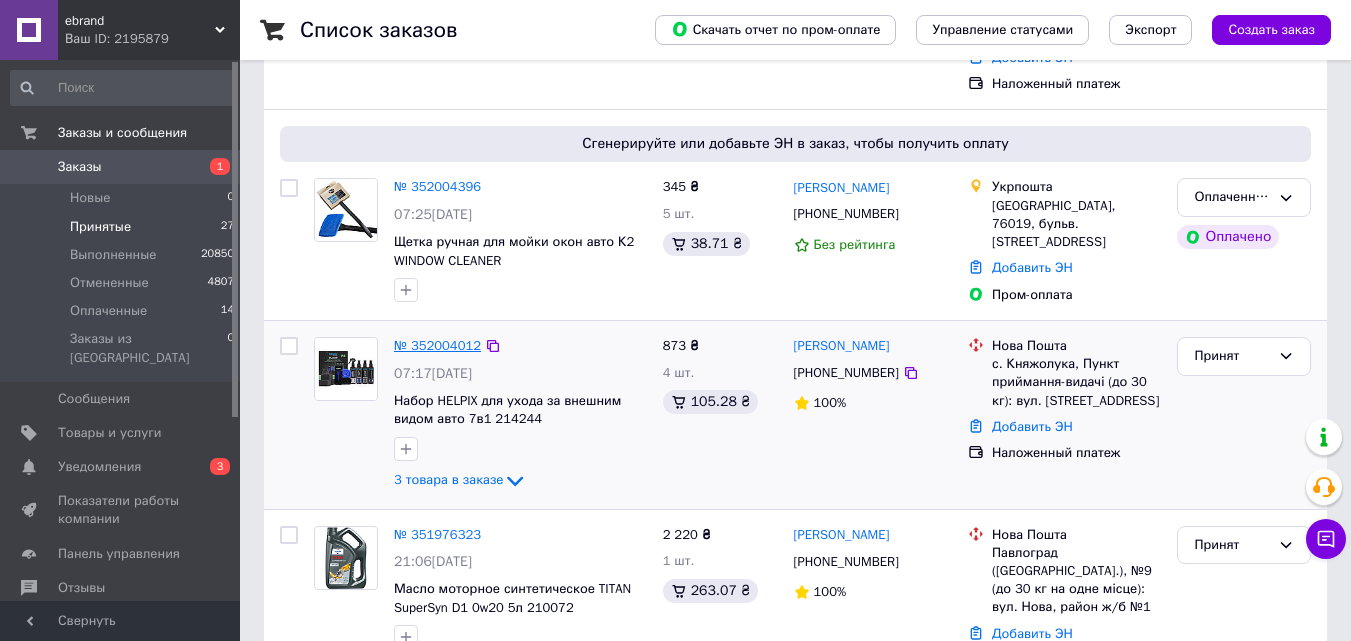 click on "№ 352004012" at bounding box center (437, 345) 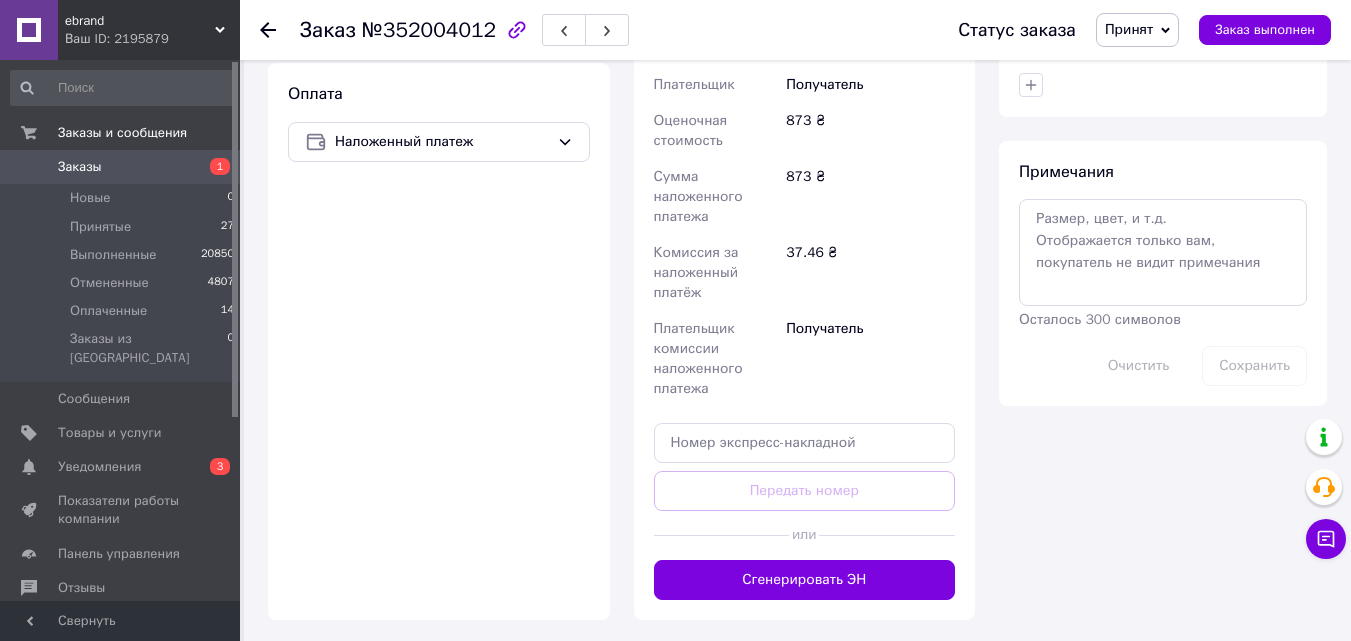 scroll, scrollTop: 1136, scrollLeft: 0, axis: vertical 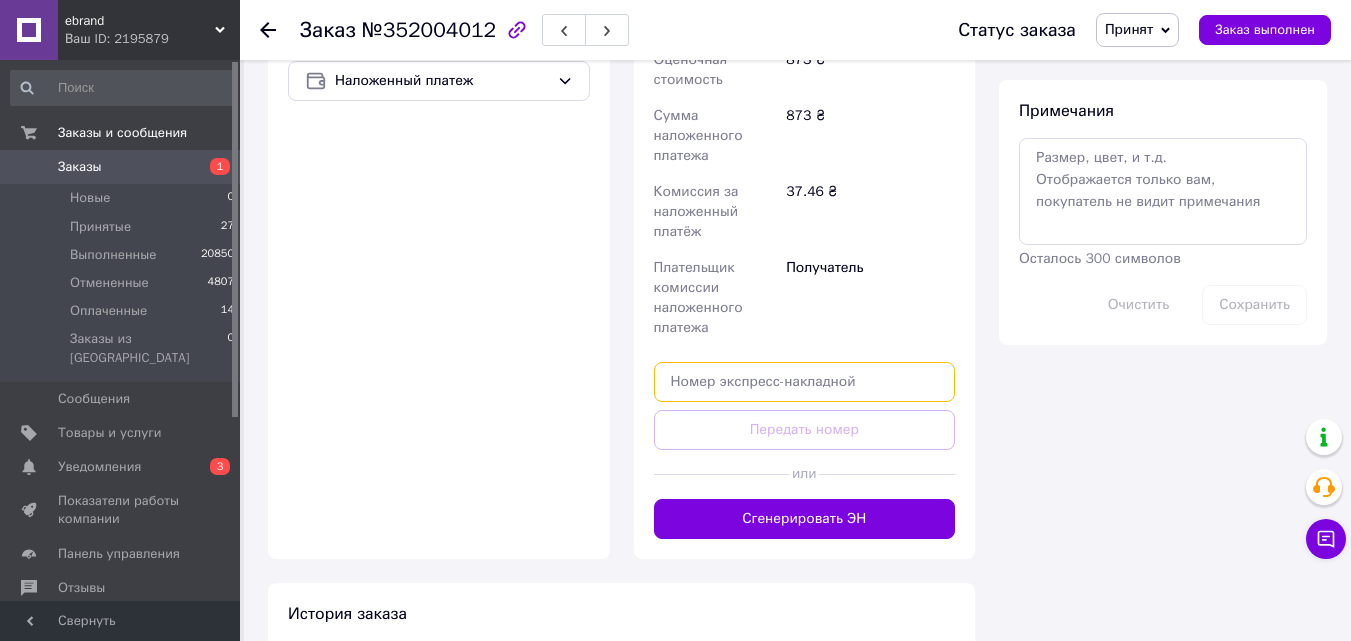 paste on "20451202753030" 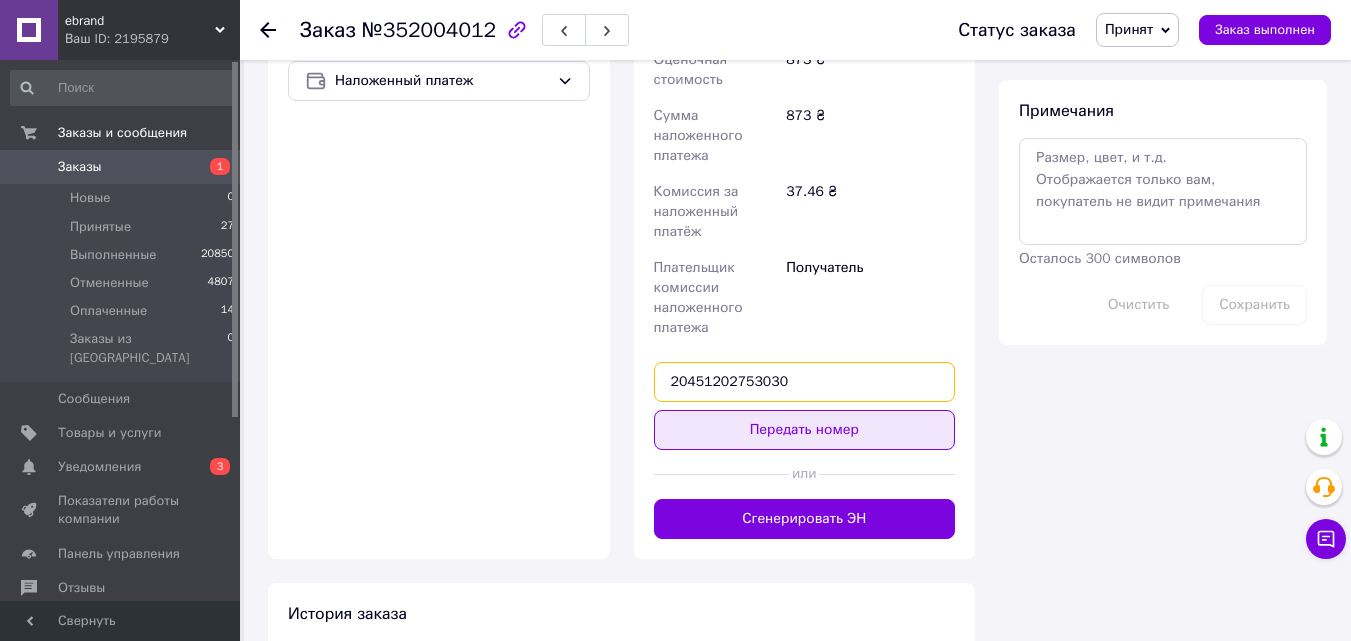 type on "20451202753030" 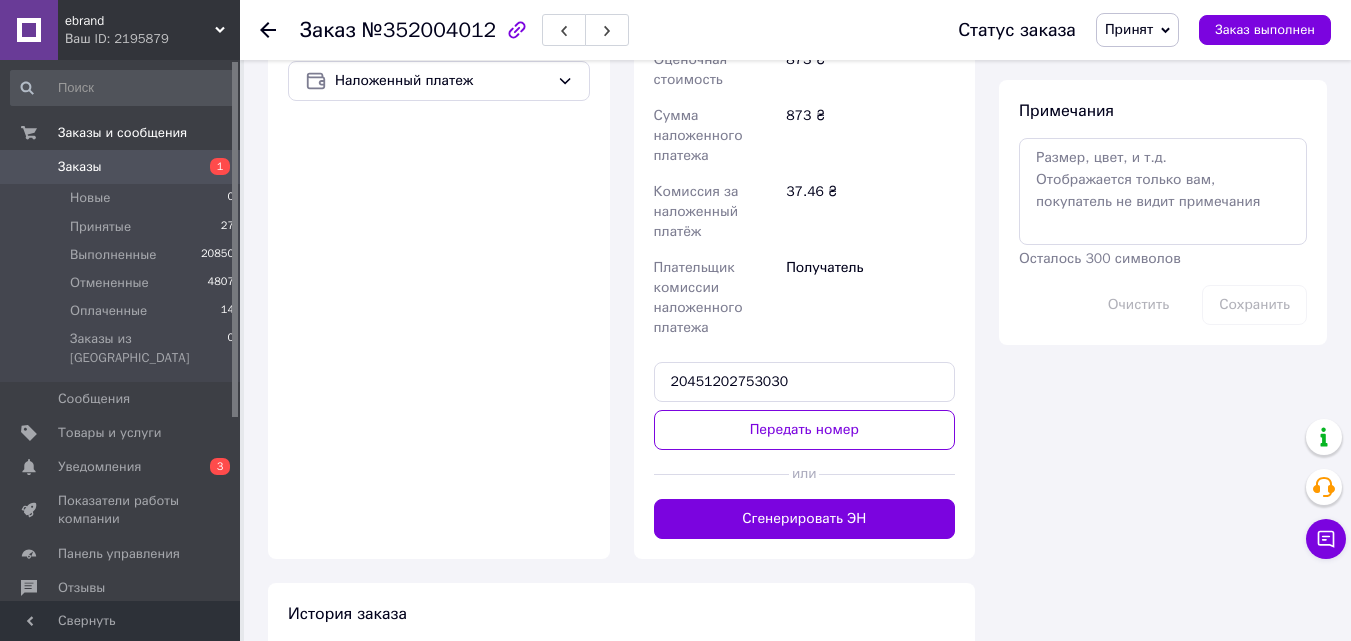 drag, startPoint x: 783, startPoint y: 419, endPoint x: 764, endPoint y: 426, distance: 20.248457 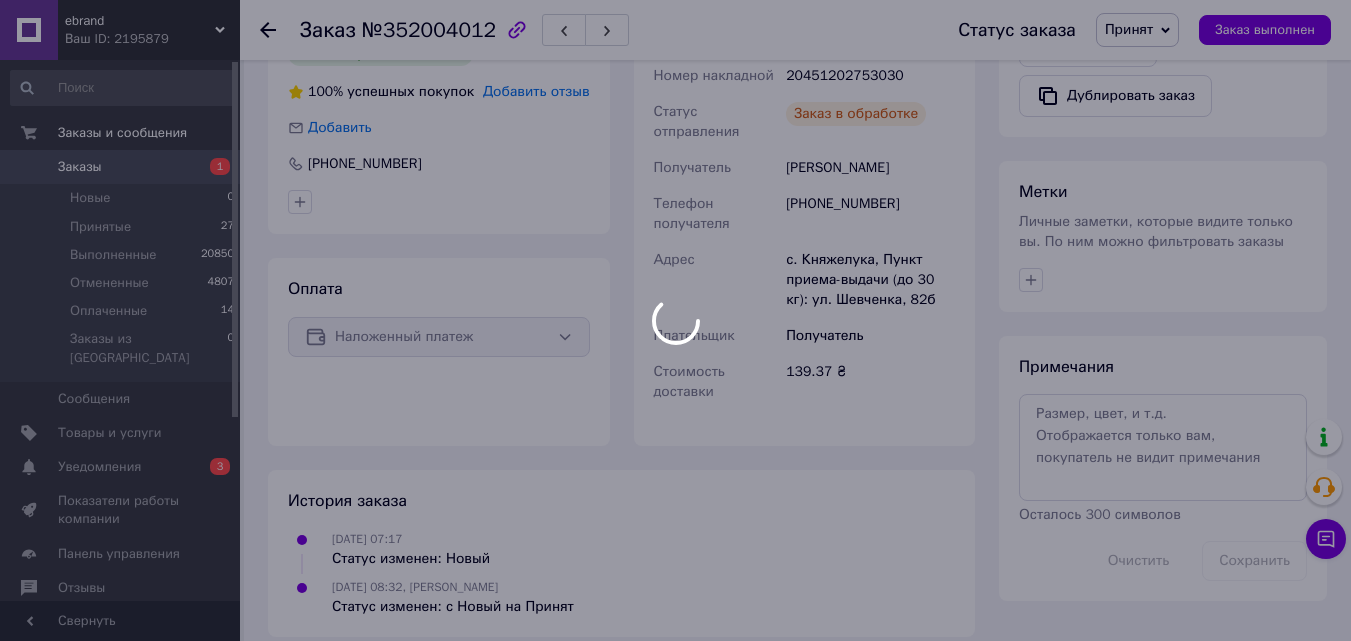 scroll, scrollTop: 928, scrollLeft: 0, axis: vertical 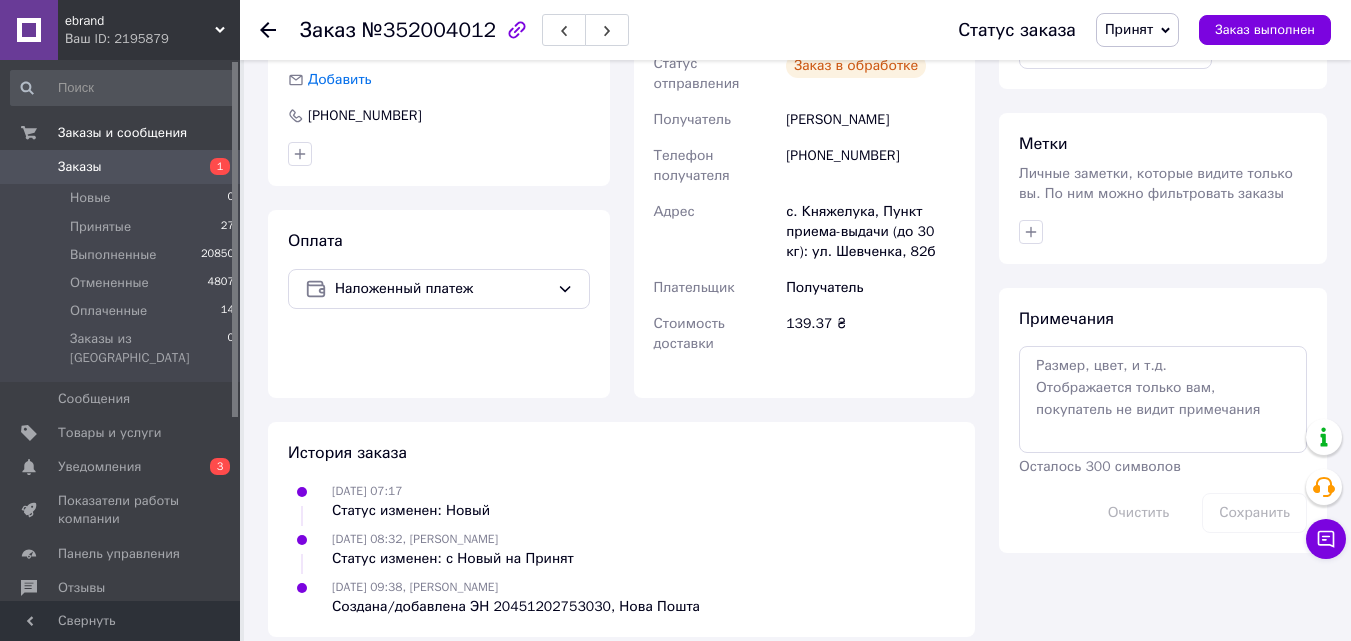 click 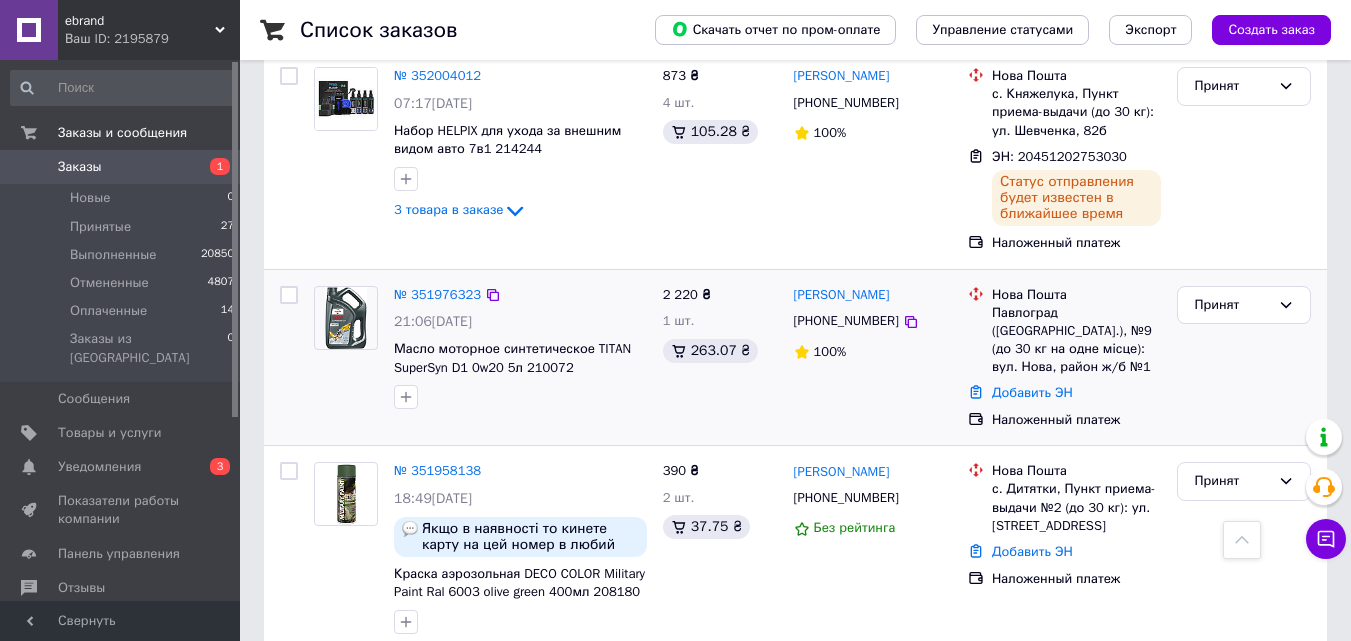 scroll, scrollTop: 600, scrollLeft: 0, axis: vertical 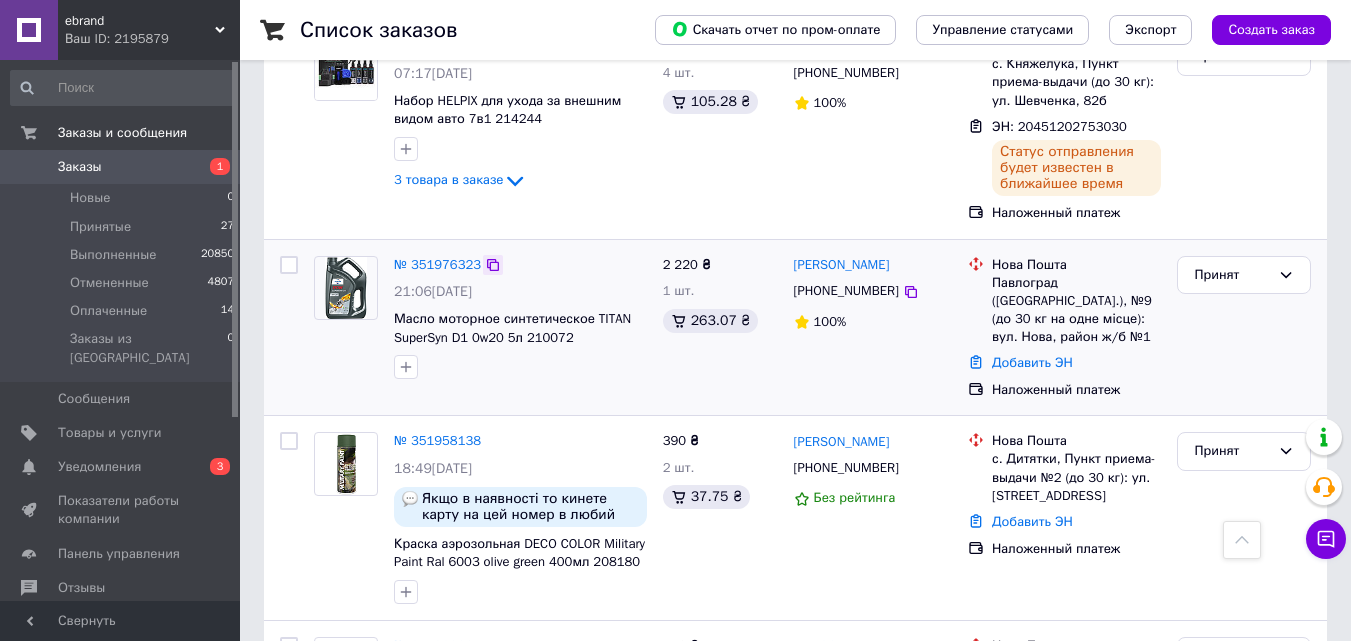 click 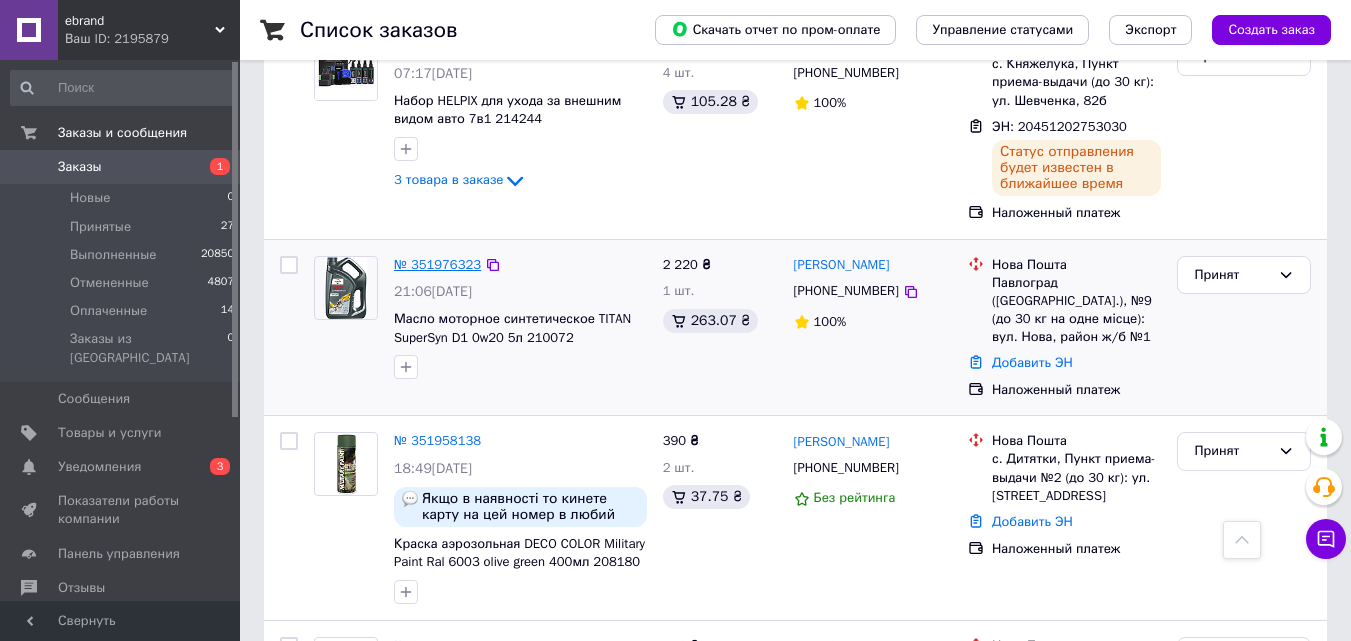 click on "№ 351976323" at bounding box center [437, 264] 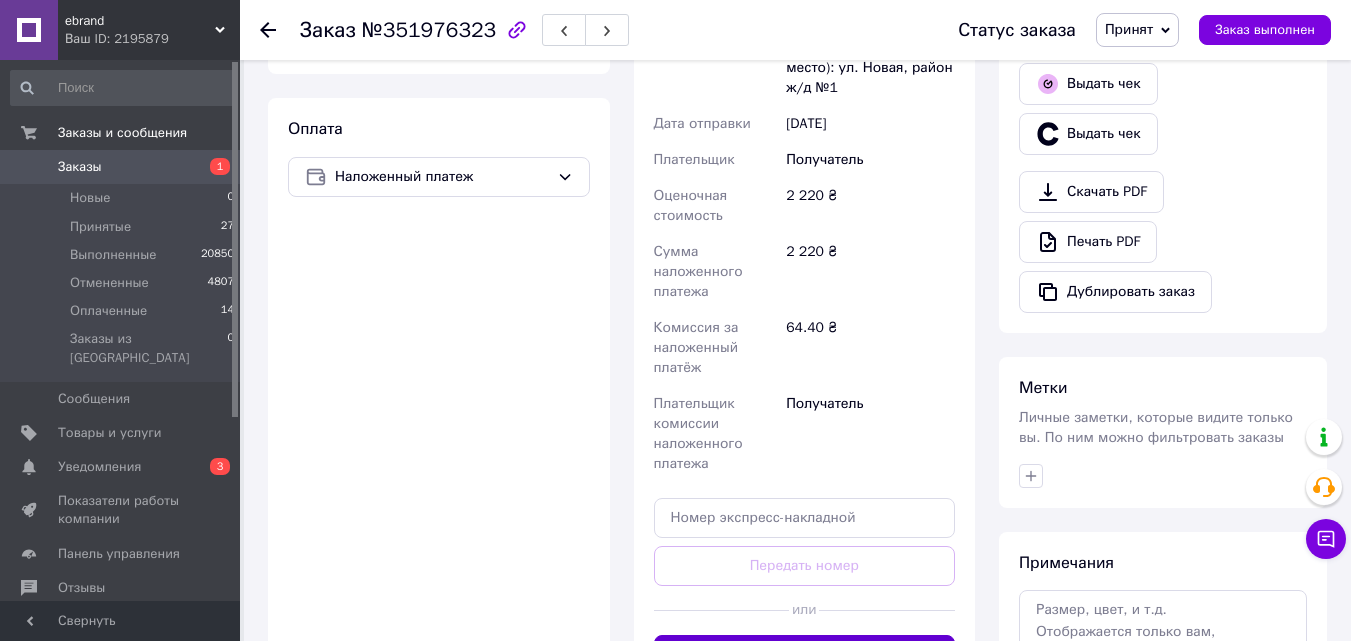 scroll, scrollTop: 900, scrollLeft: 0, axis: vertical 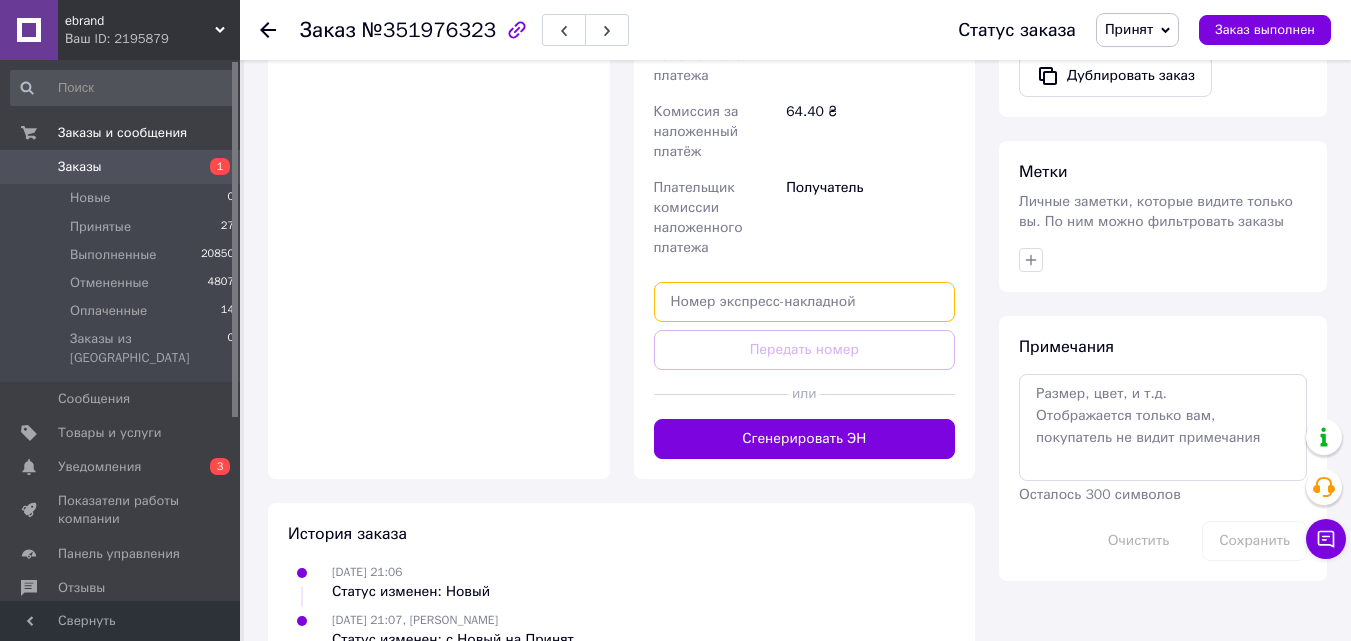 paste on "20451202754588" 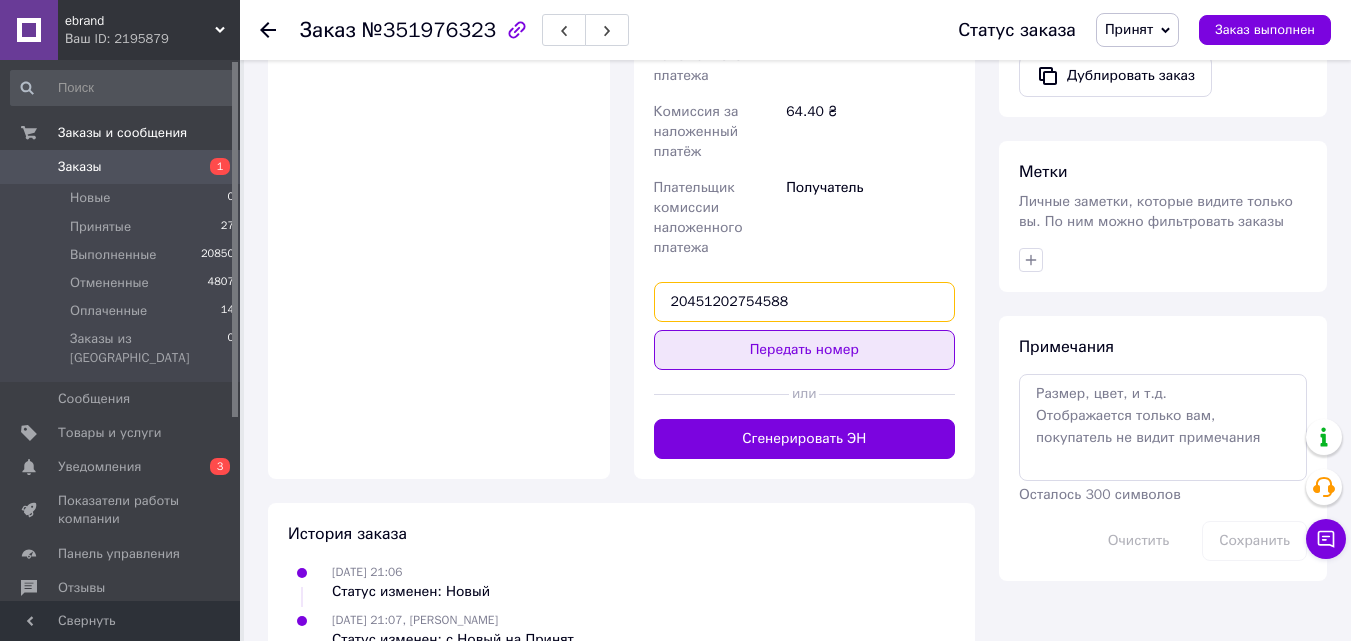 type on "20451202754588" 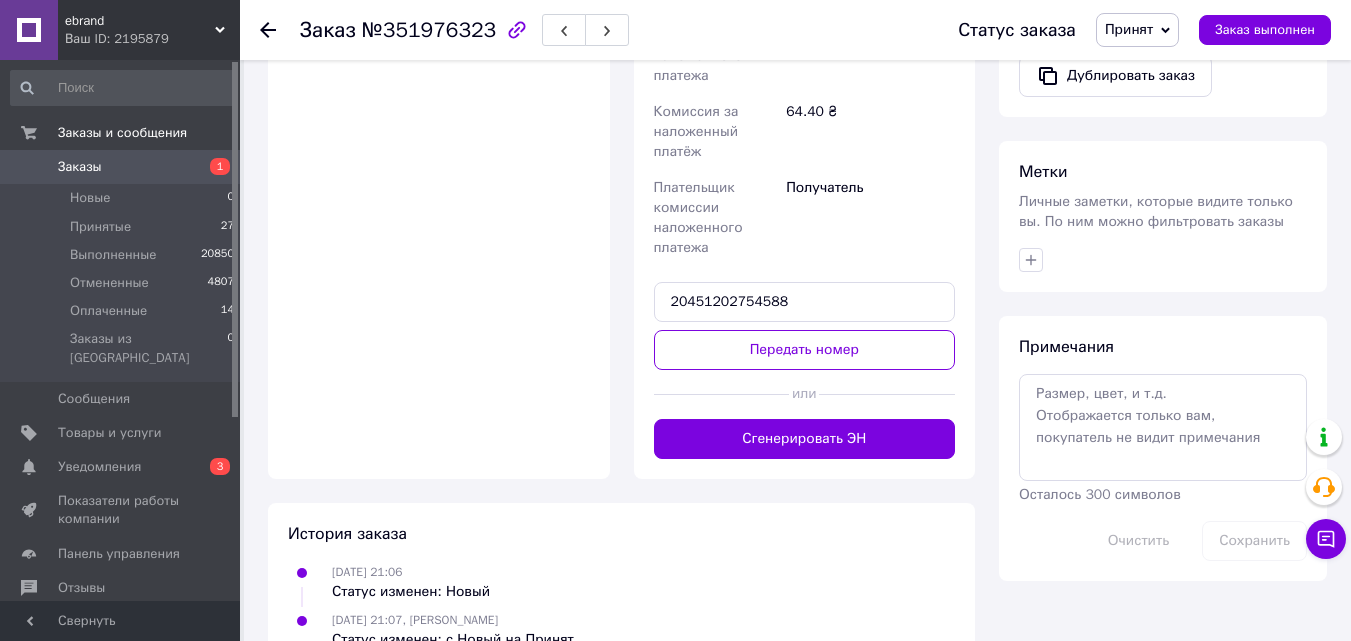 drag, startPoint x: 764, startPoint y: 345, endPoint x: 698, endPoint y: 365, distance: 68.96376 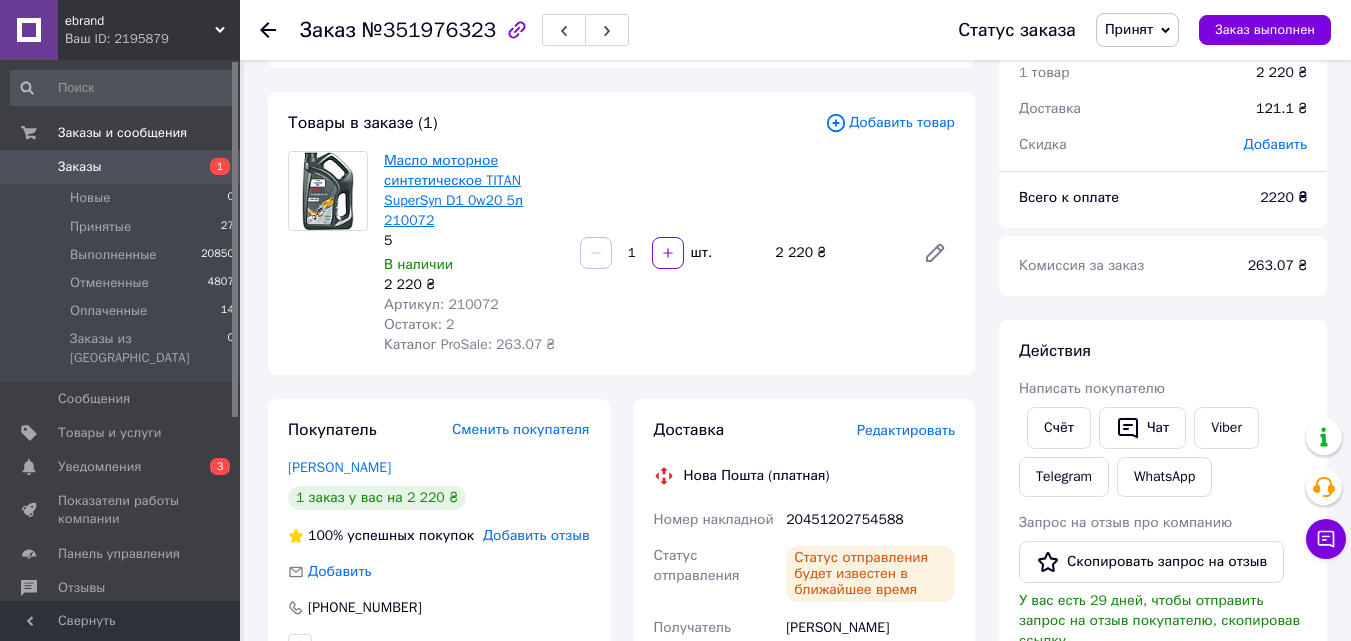 scroll, scrollTop: 44, scrollLeft: 0, axis: vertical 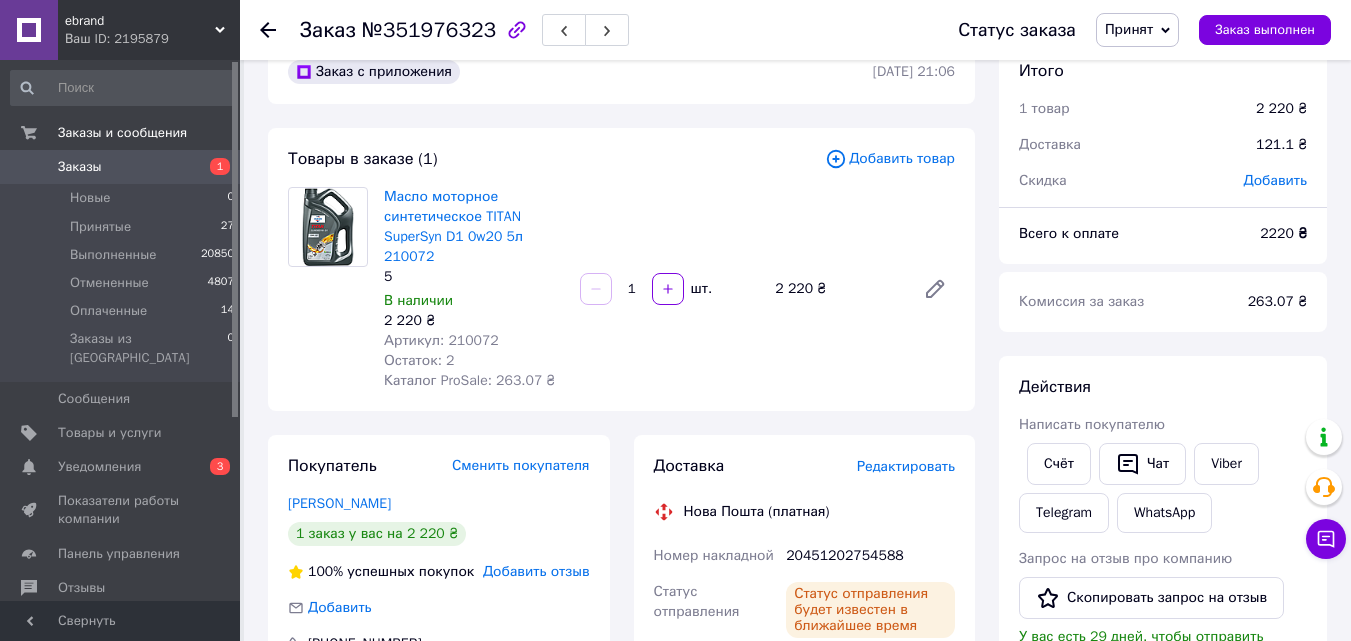 click 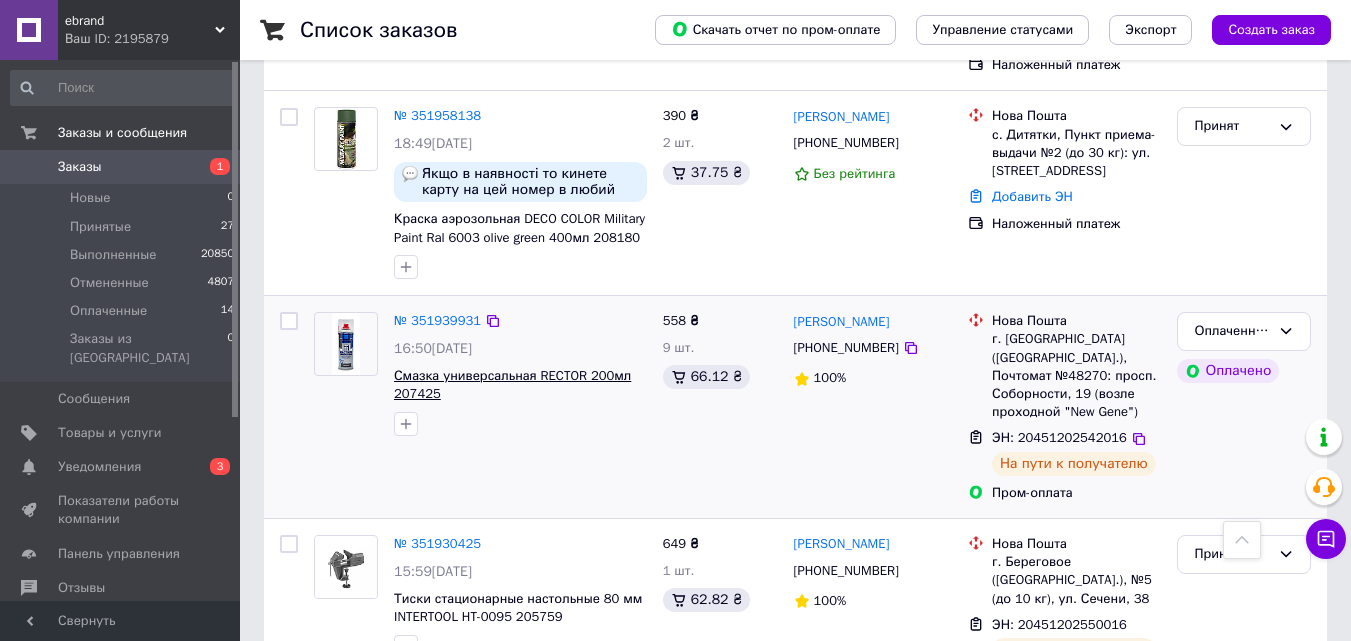 scroll, scrollTop: 1000, scrollLeft: 0, axis: vertical 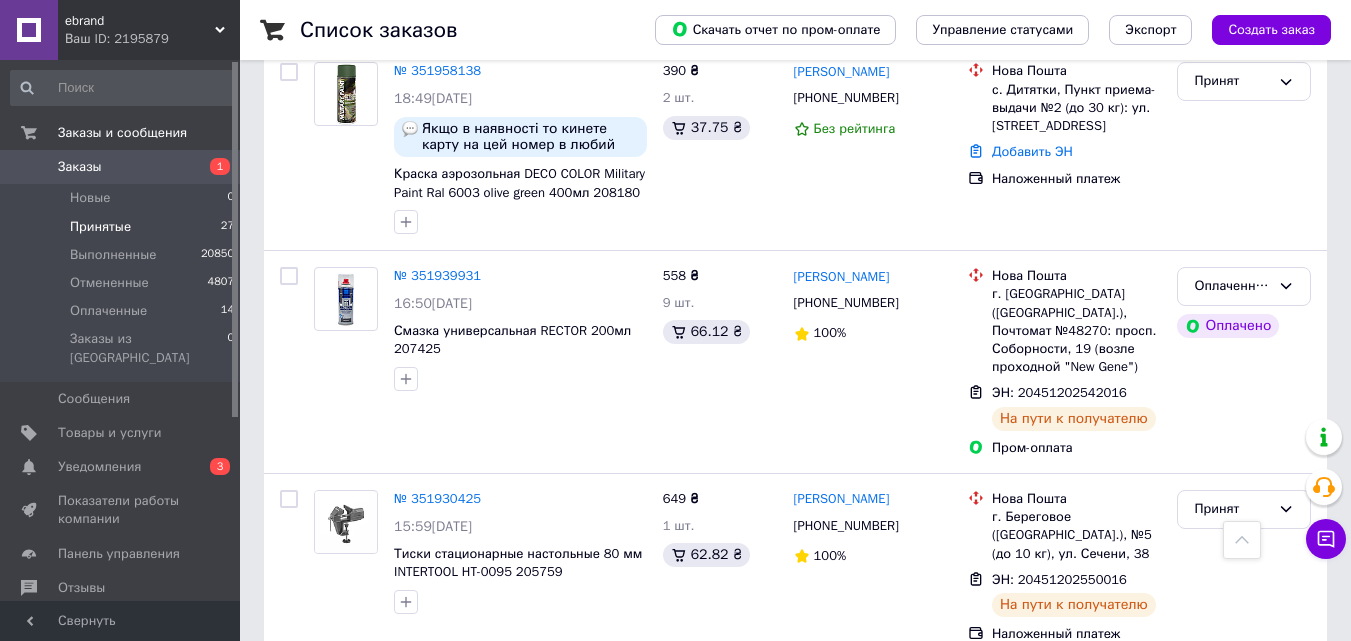 click on "Принятые 27" at bounding box center (123, 227) 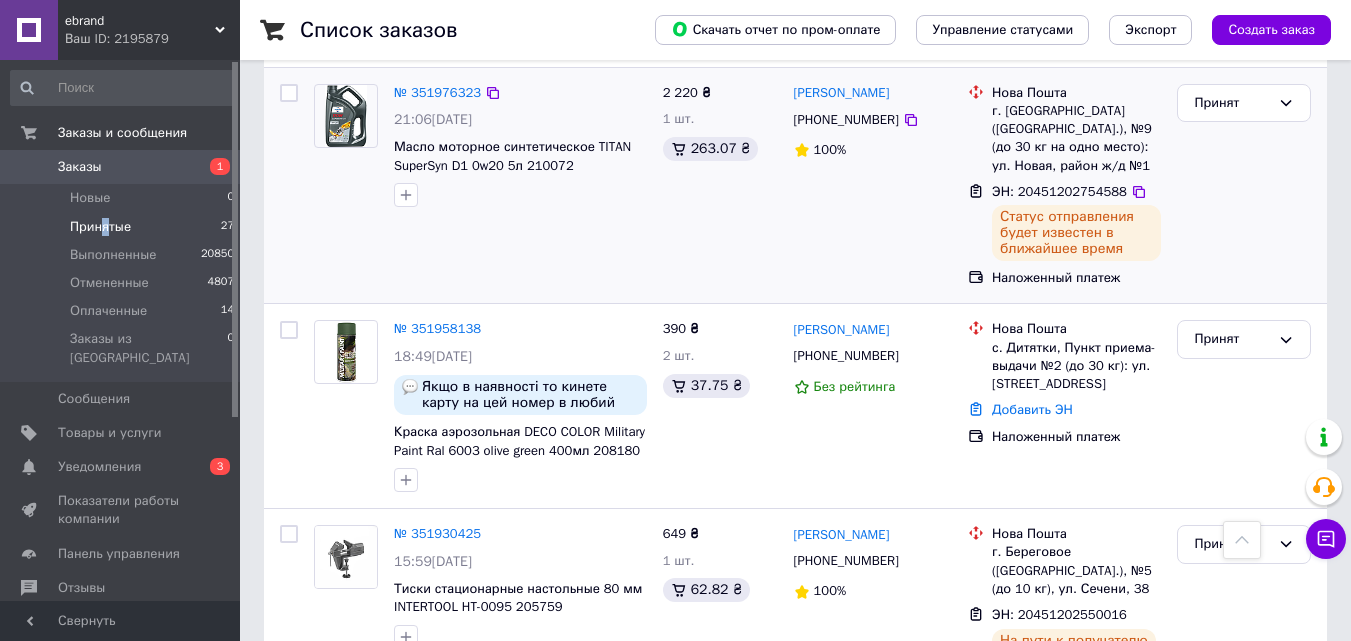 scroll, scrollTop: 600, scrollLeft: 0, axis: vertical 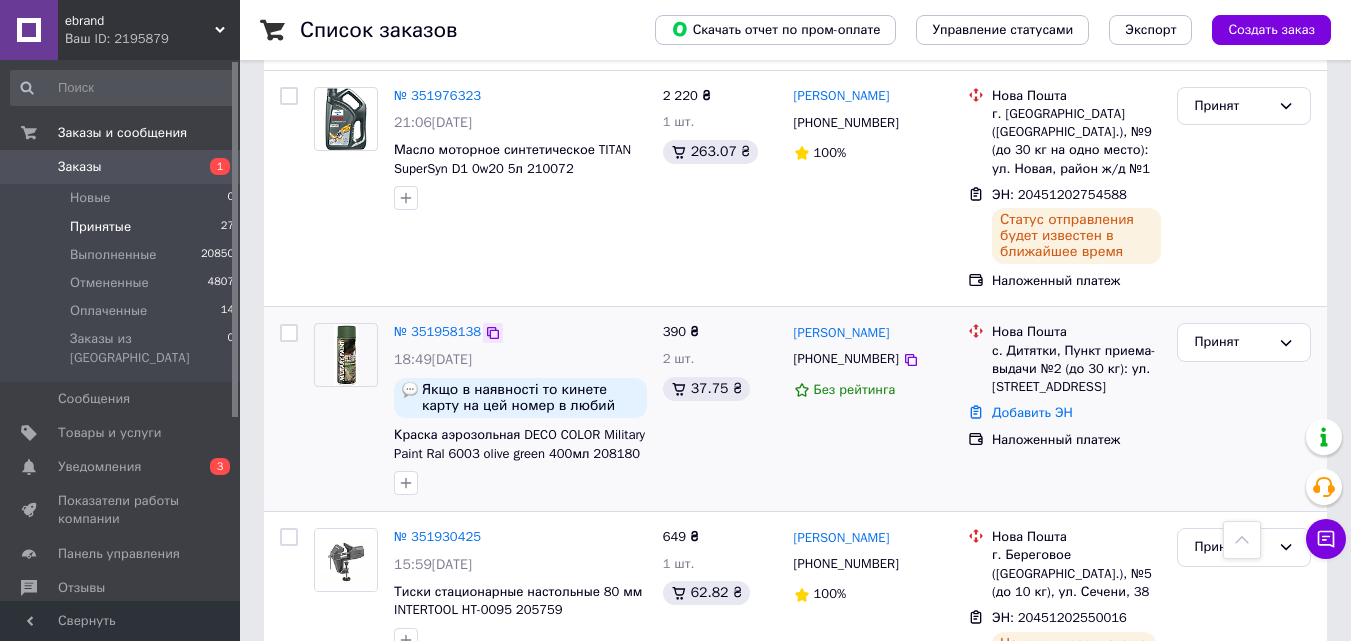 click 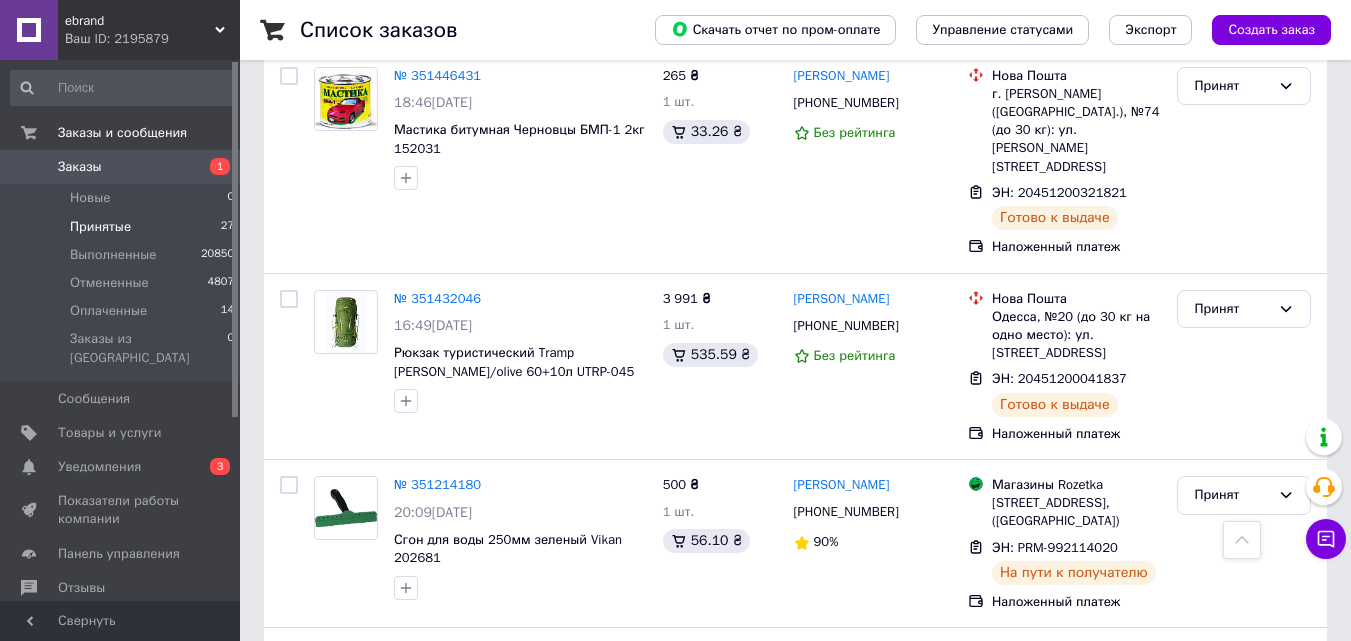 scroll, scrollTop: 4851, scrollLeft: 0, axis: vertical 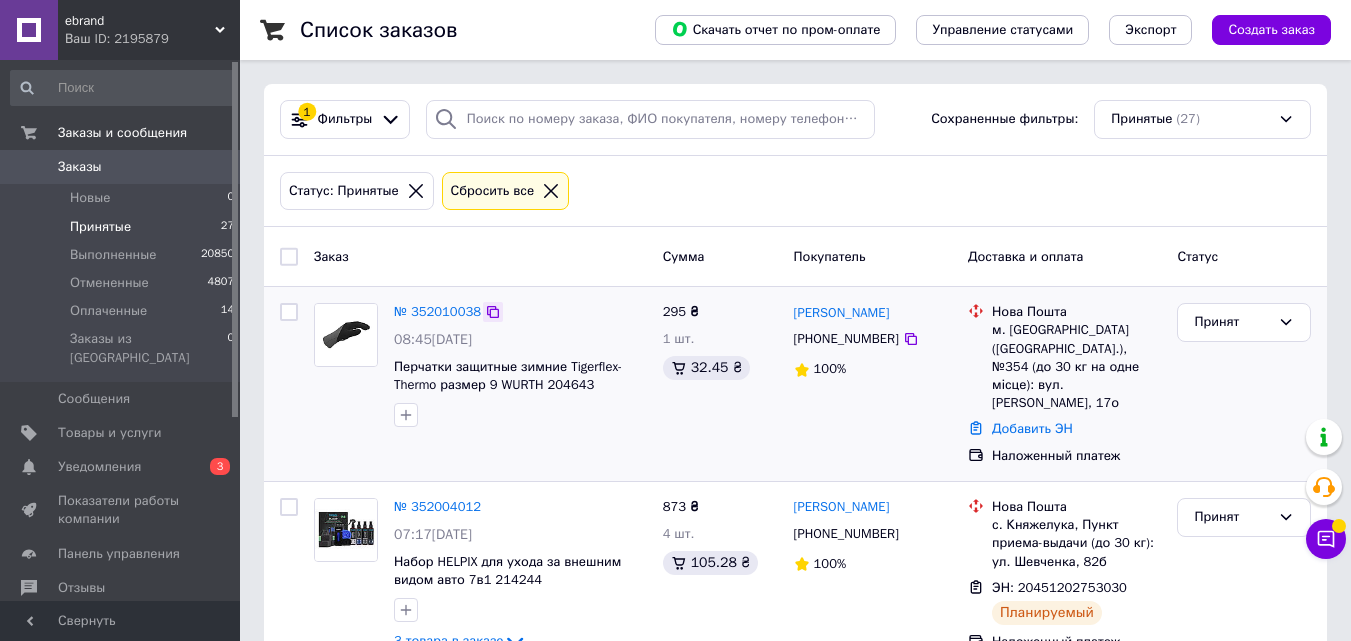 click 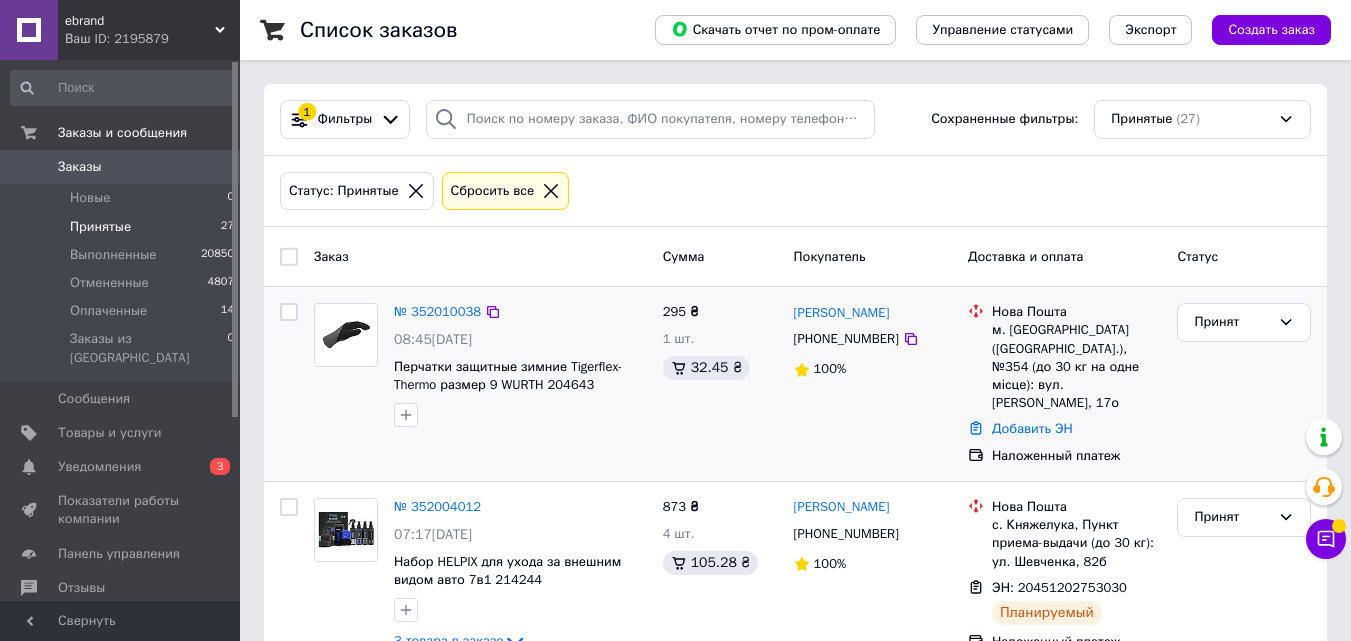 click on "№ 352010038" at bounding box center (437, 312) 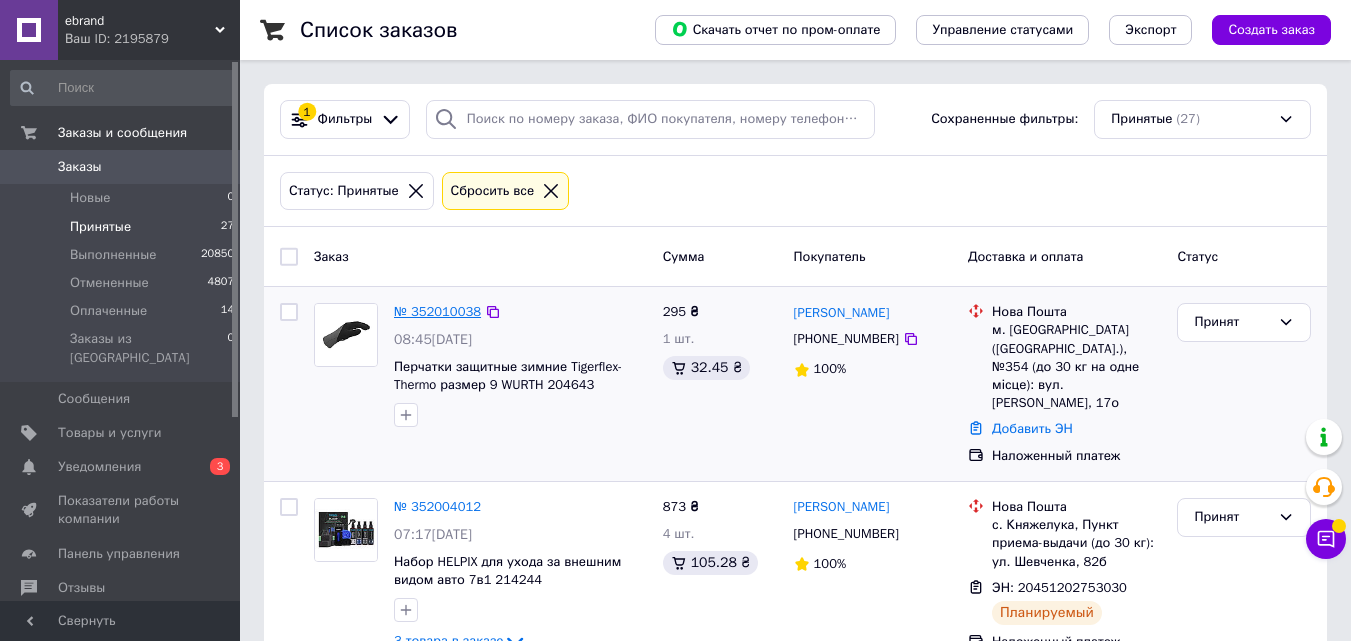 click on "№ 352010038" at bounding box center (437, 311) 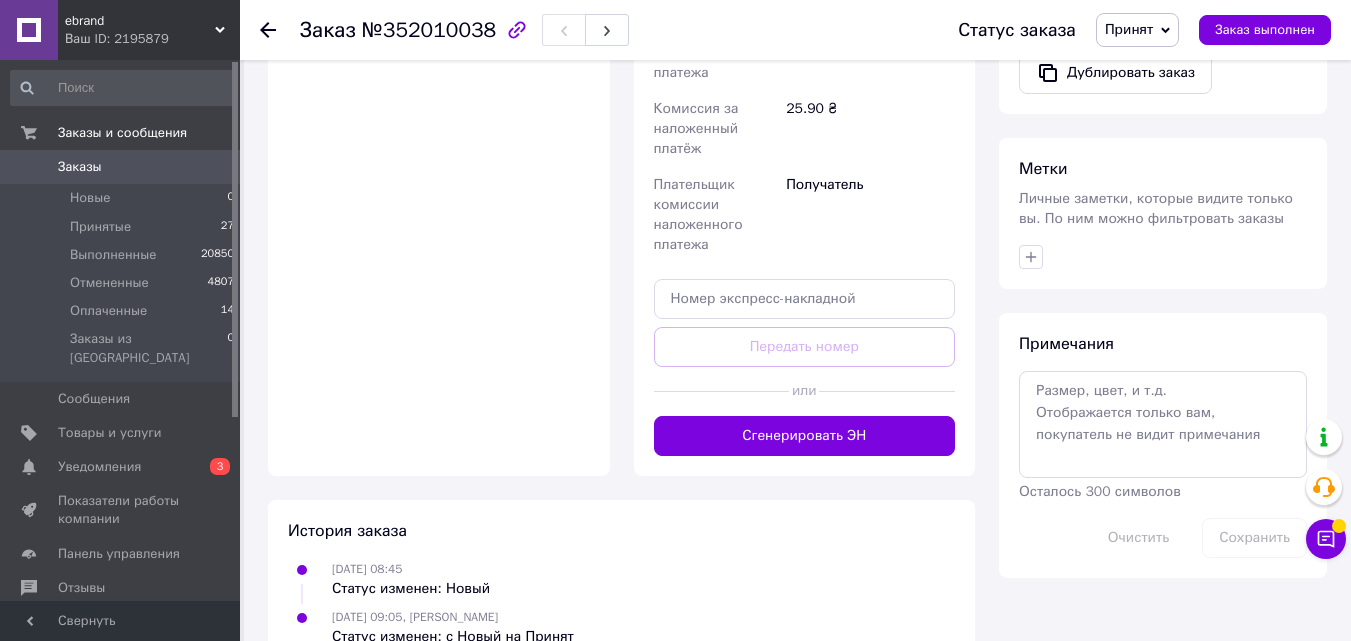 scroll, scrollTop: 913, scrollLeft: 0, axis: vertical 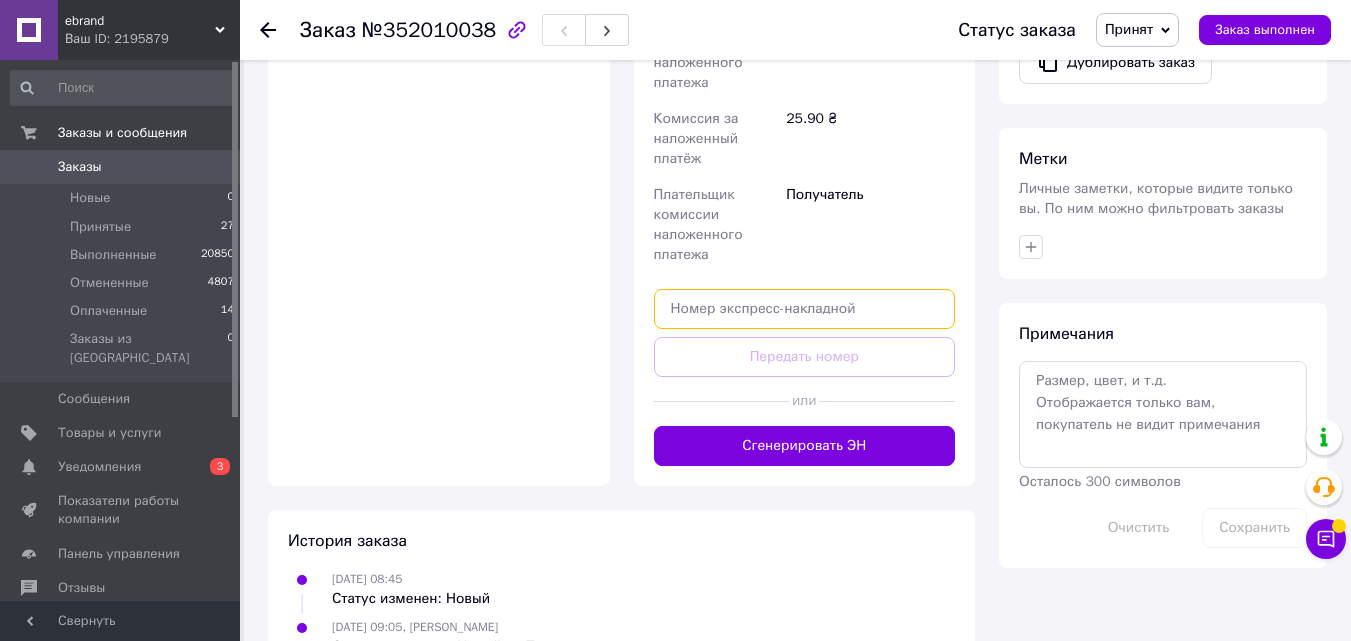 paste on "20451202775593" 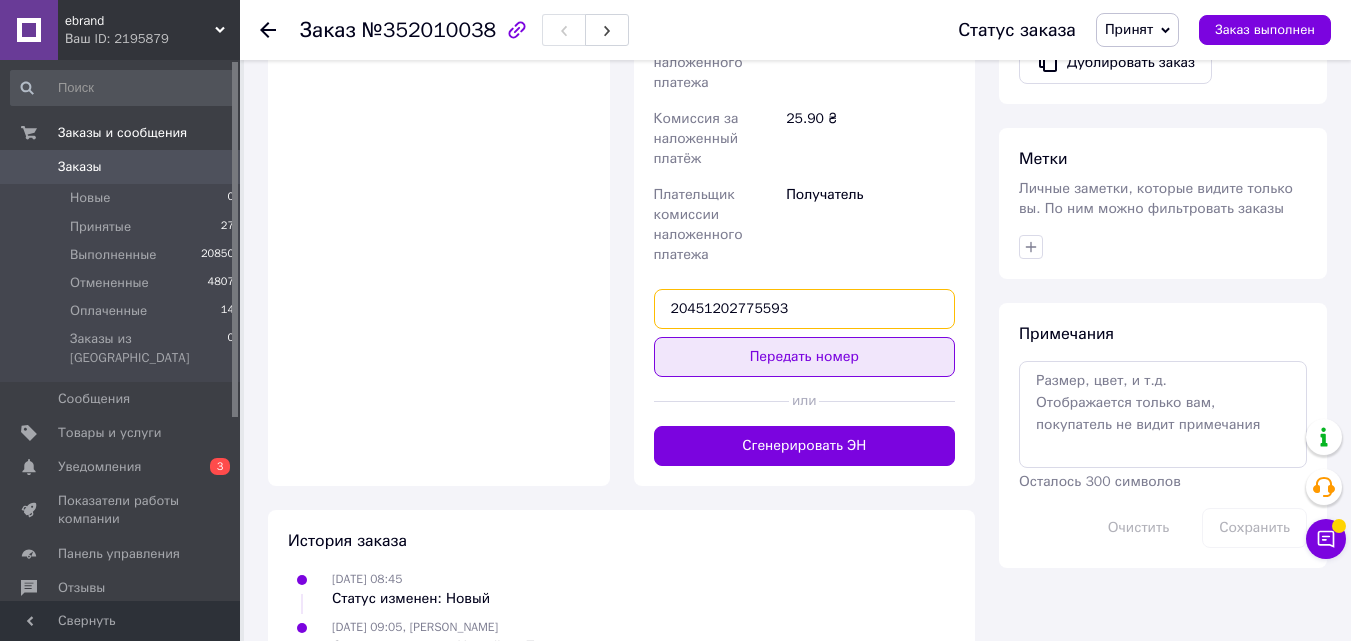 type on "20451202775593" 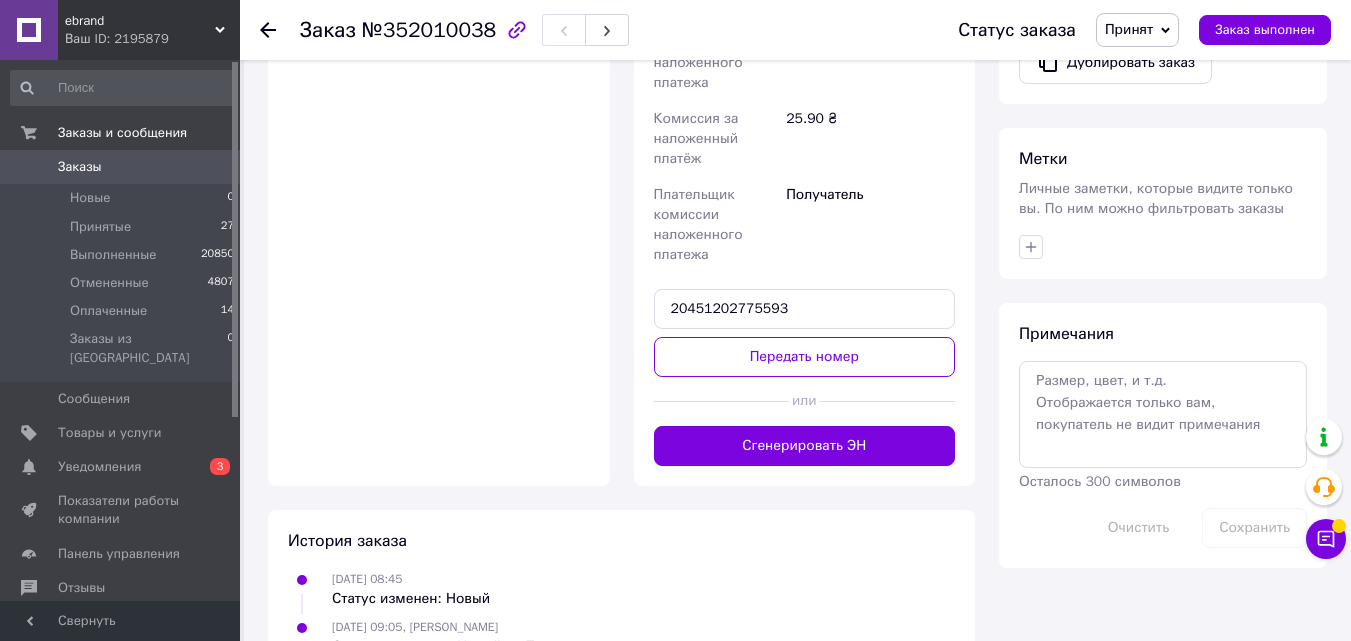click on "Передать номер" at bounding box center [805, 357] 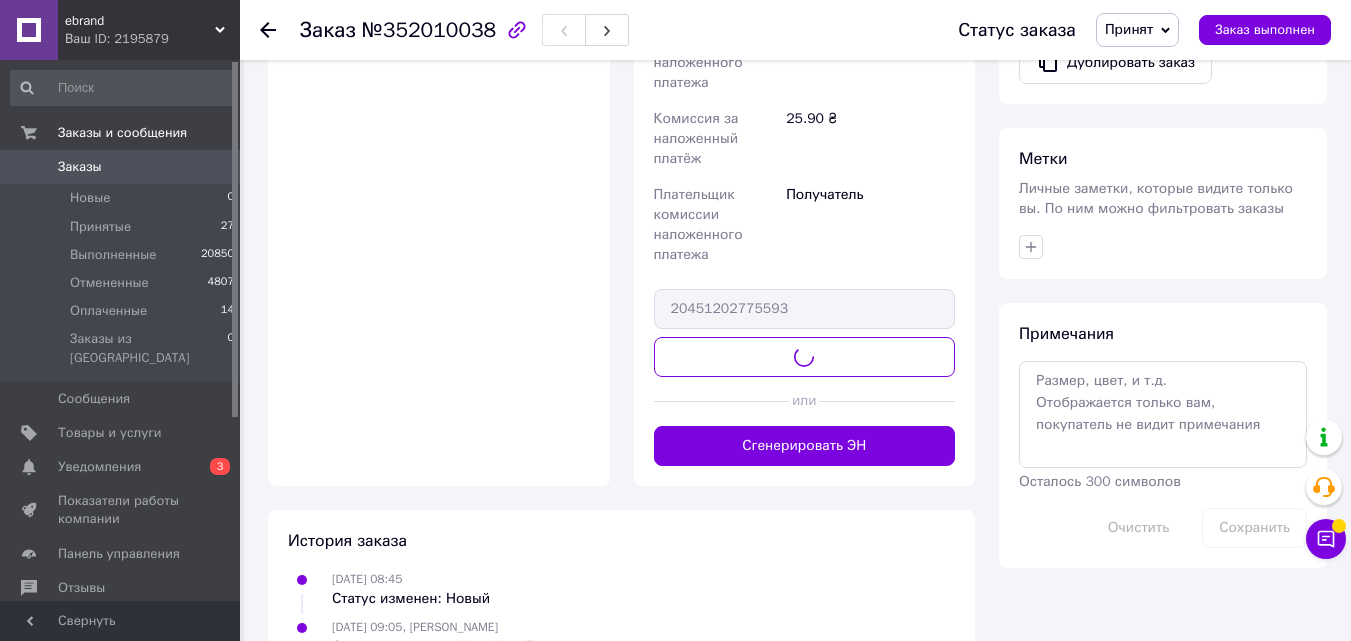 scroll, scrollTop: 844, scrollLeft: 0, axis: vertical 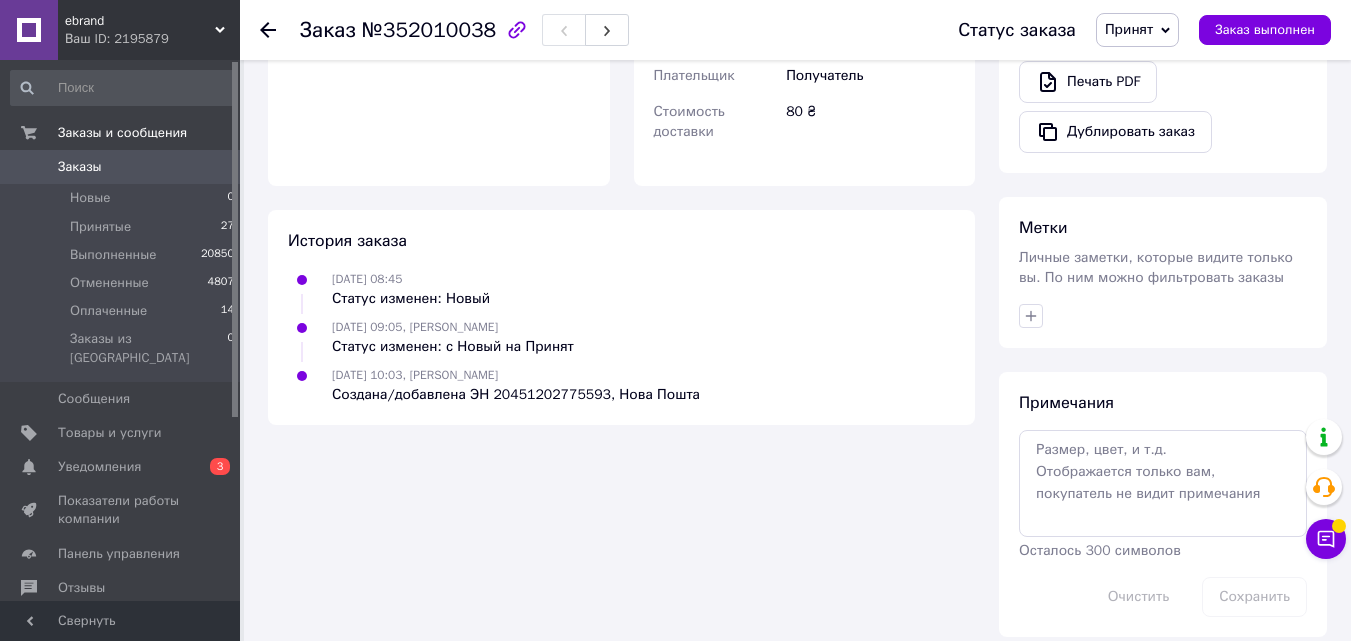 click 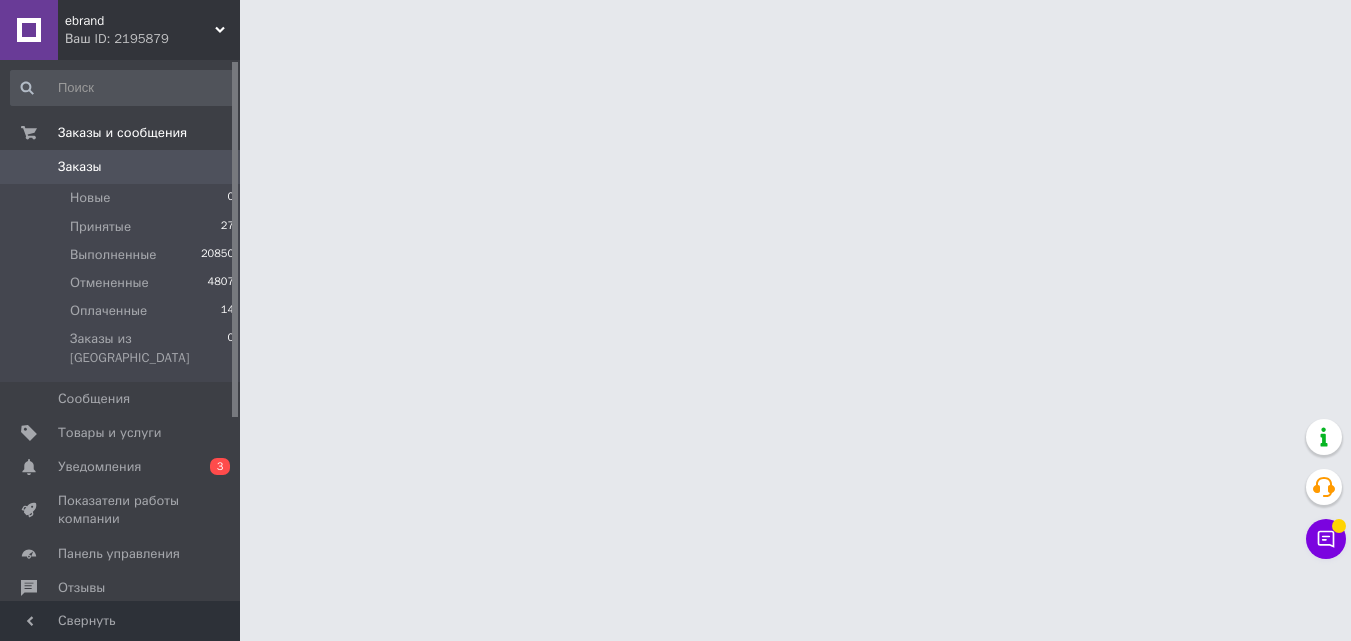 scroll, scrollTop: 0, scrollLeft: 0, axis: both 